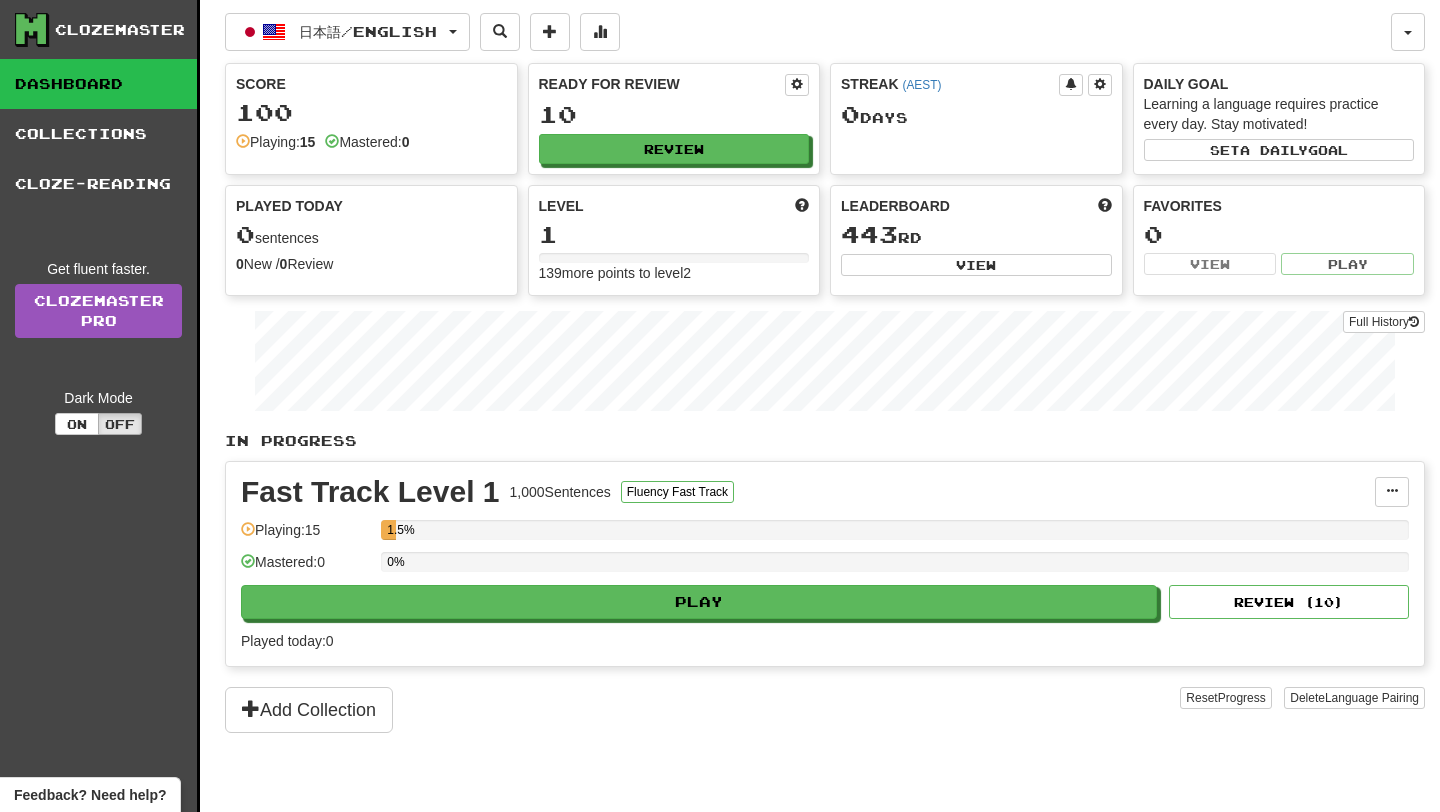 scroll, scrollTop: 0, scrollLeft: 0, axis: both 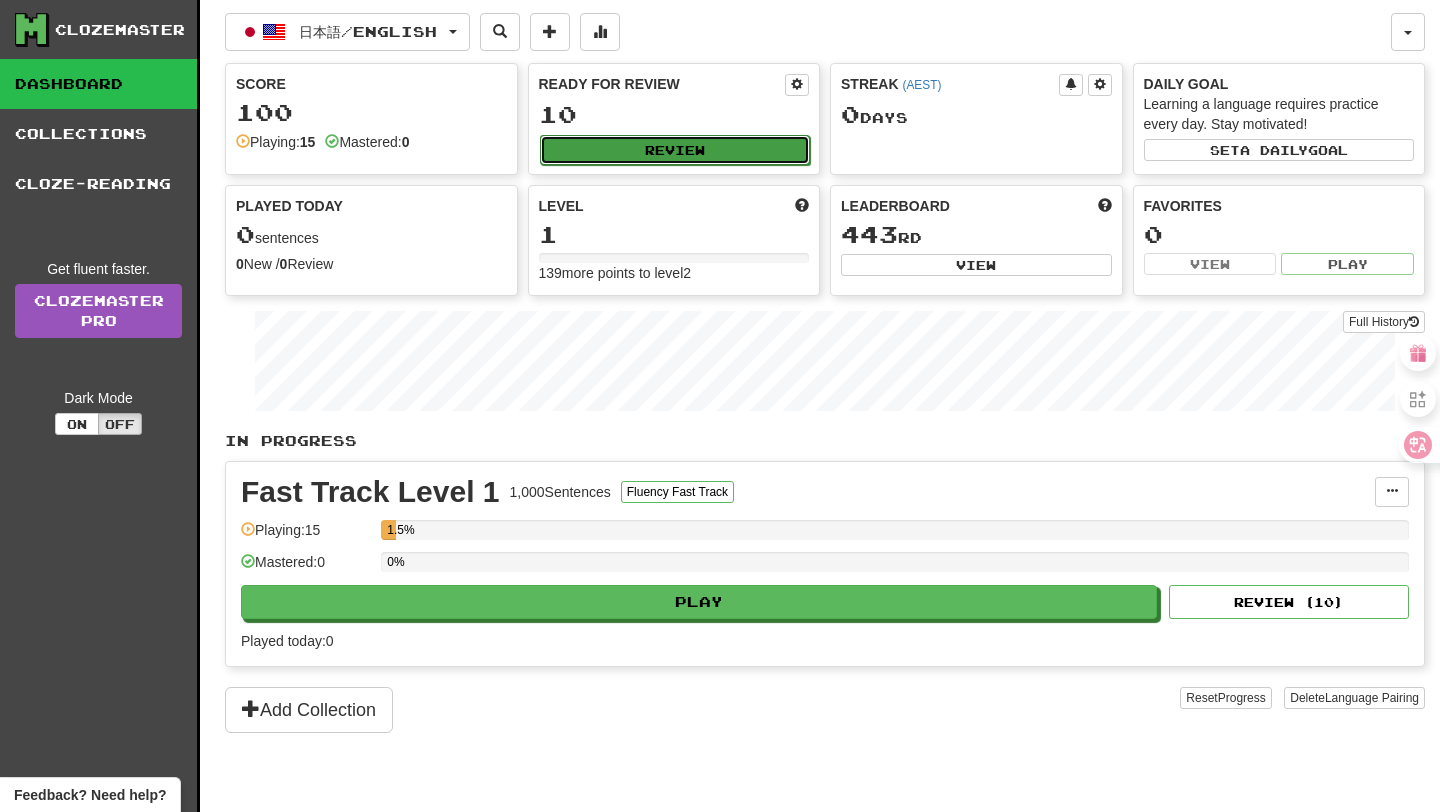 click on "Review" at bounding box center [675, 150] 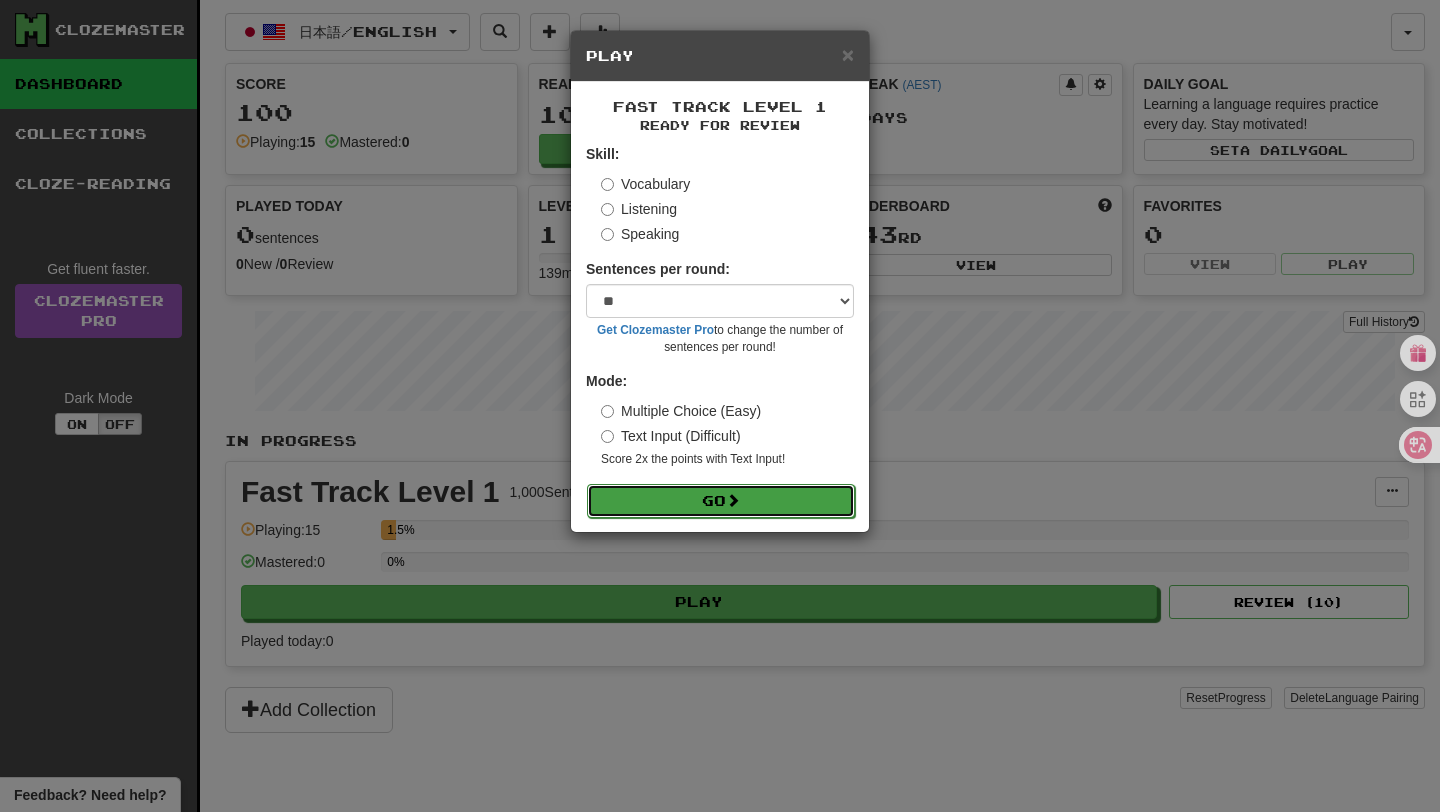 click on "Go" at bounding box center (721, 501) 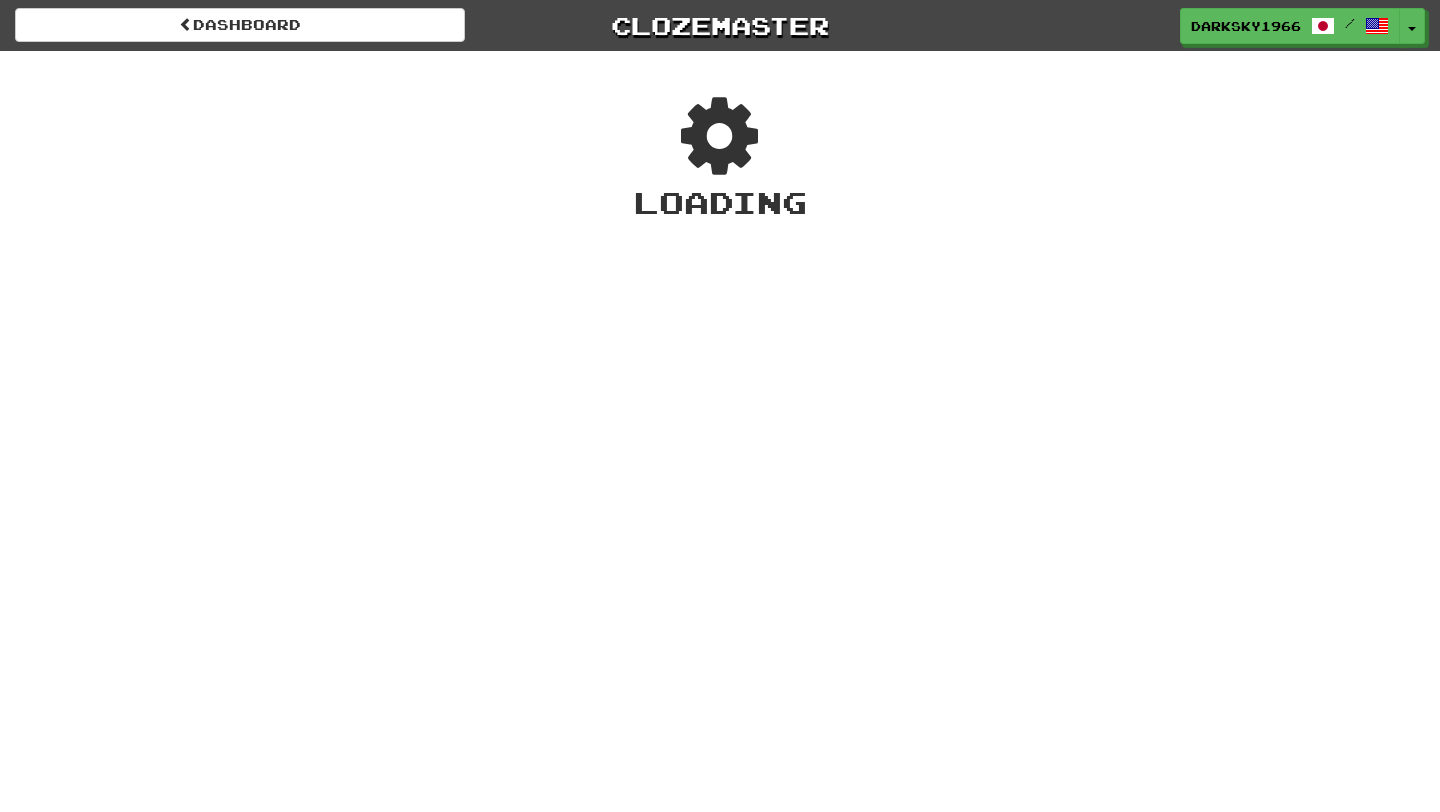 scroll, scrollTop: 0, scrollLeft: 0, axis: both 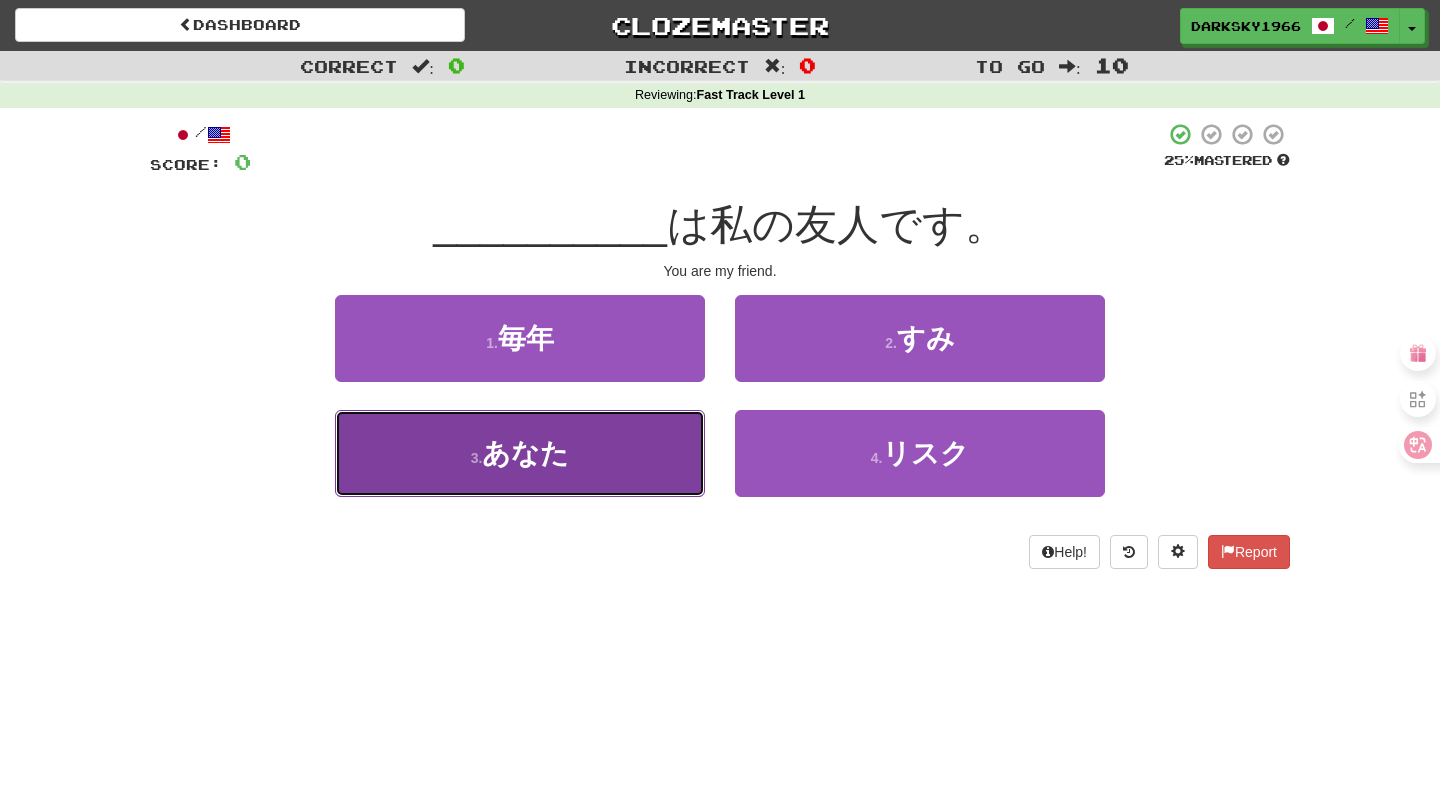 click on "3 .  あなた" at bounding box center (520, 453) 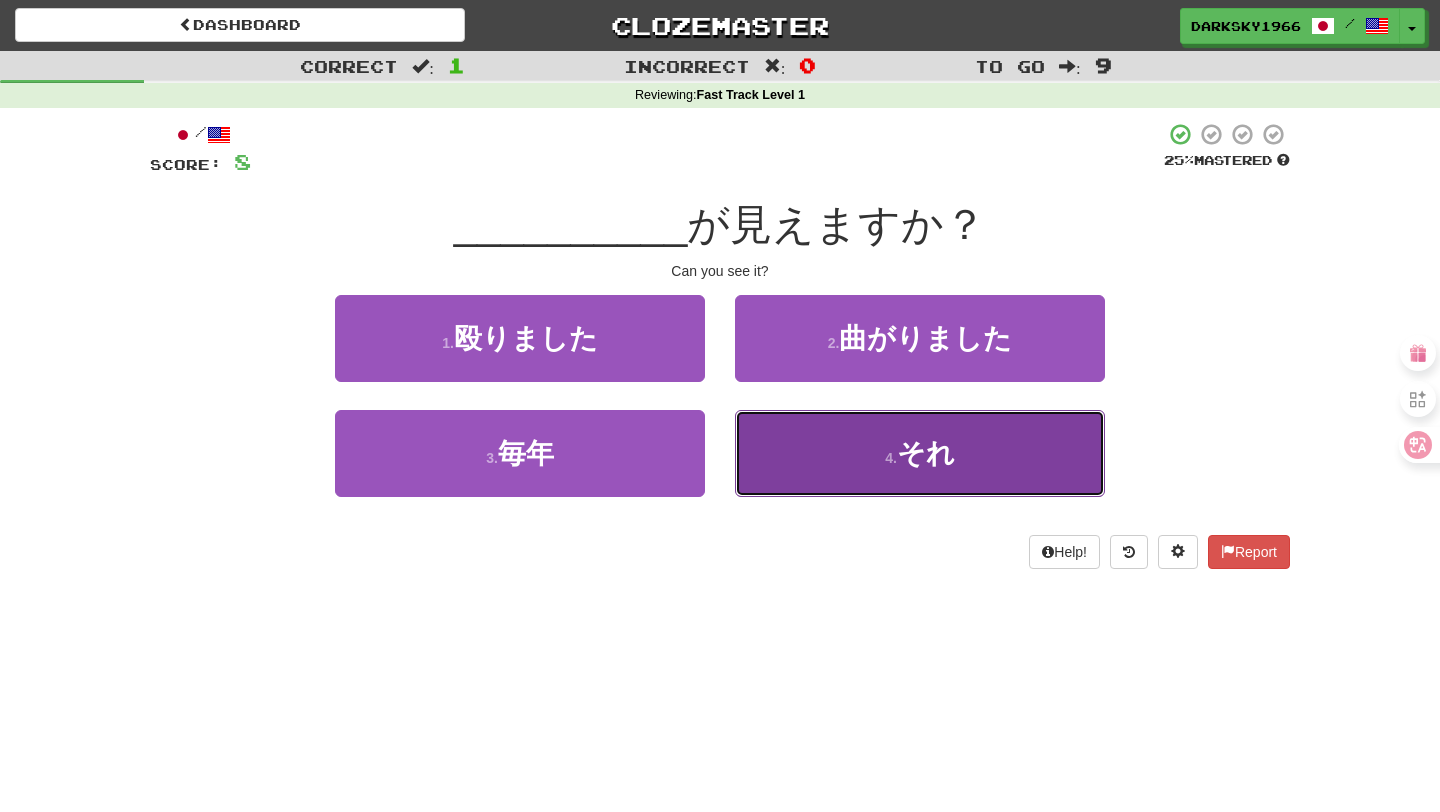 click on "4 .  それ" at bounding box center [920, 453] 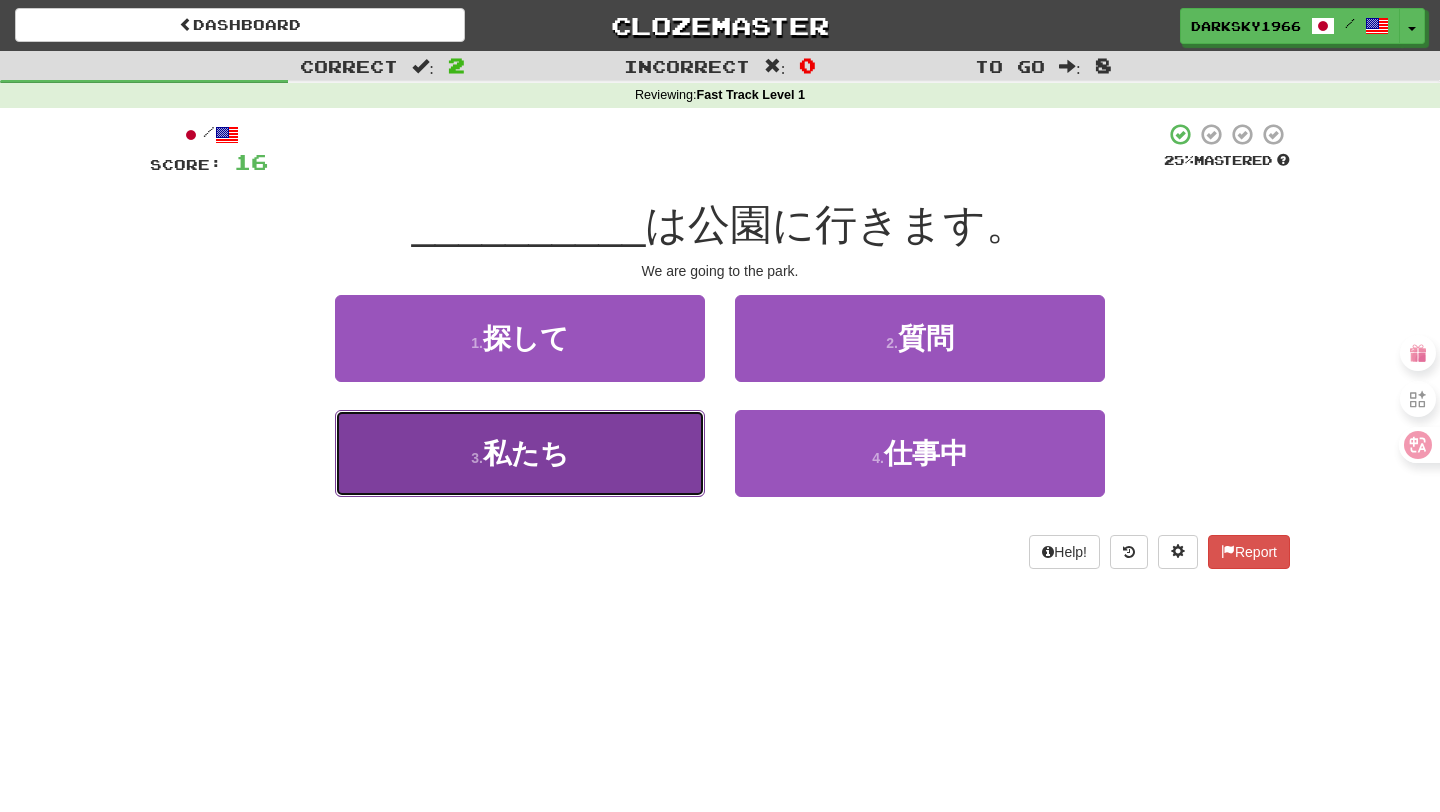 click on "3 .  私たち" at bounding box center [520, 453] 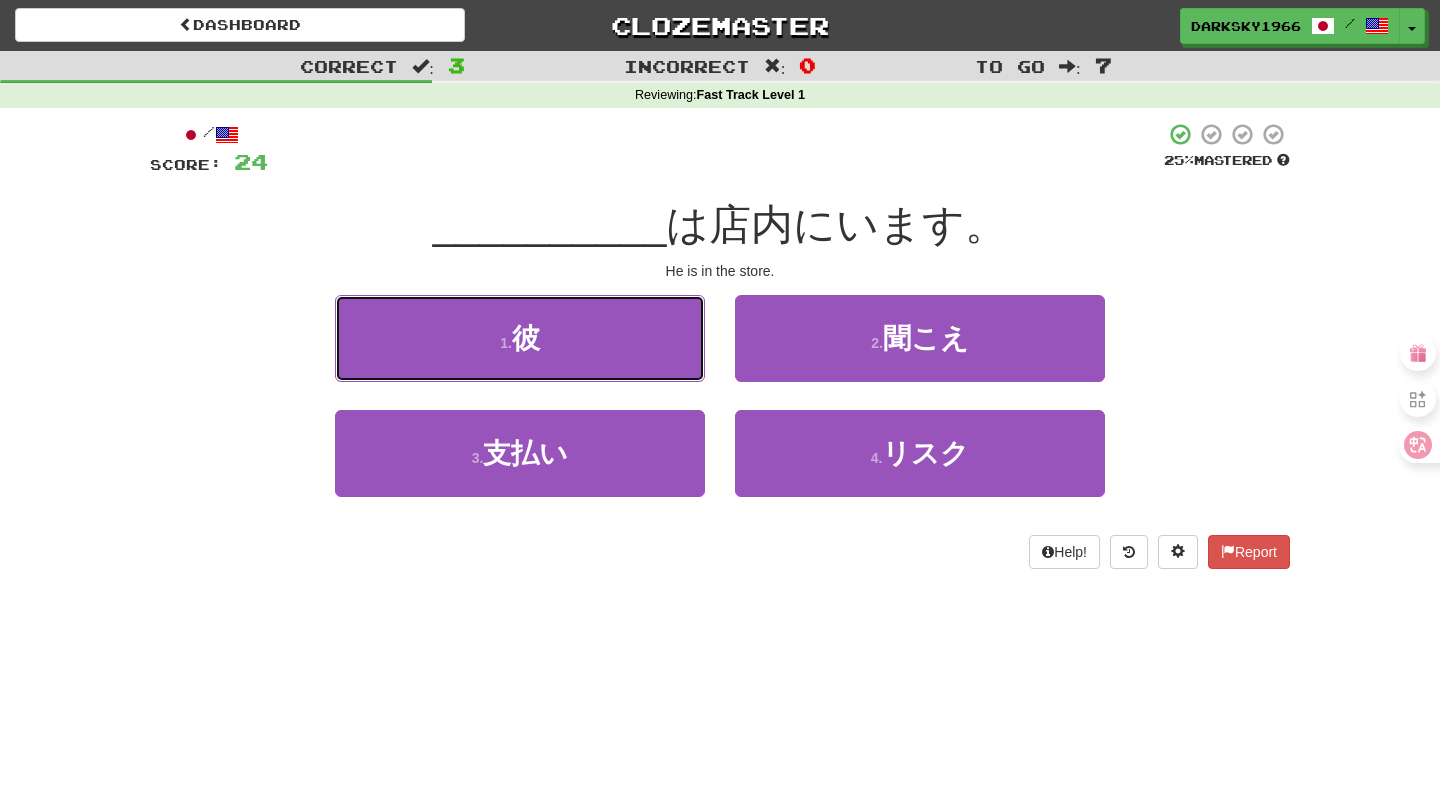 click on "1 .  彼" at bounding box center [520, 338] 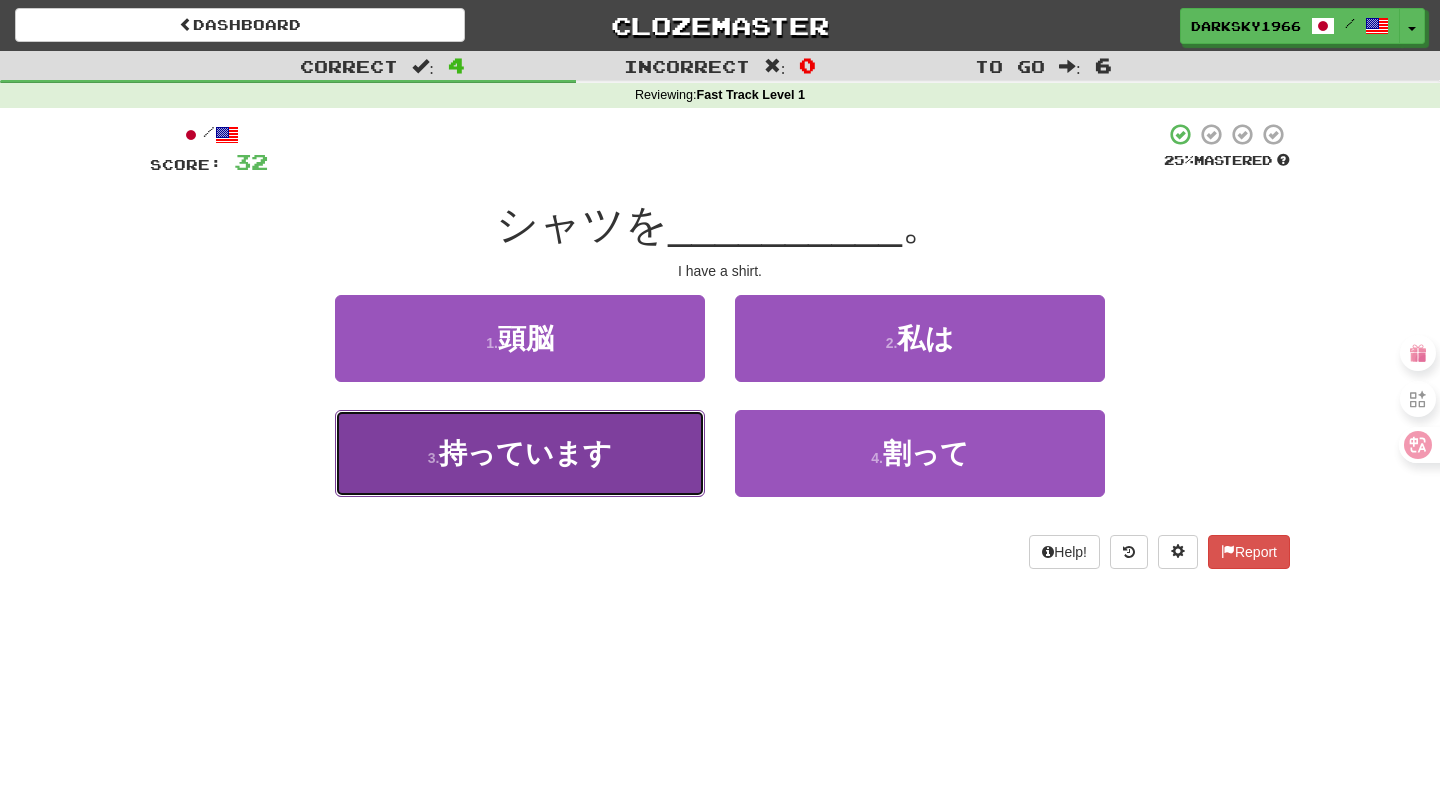click on "3 .  持っています" at bounding box center (520, 453) 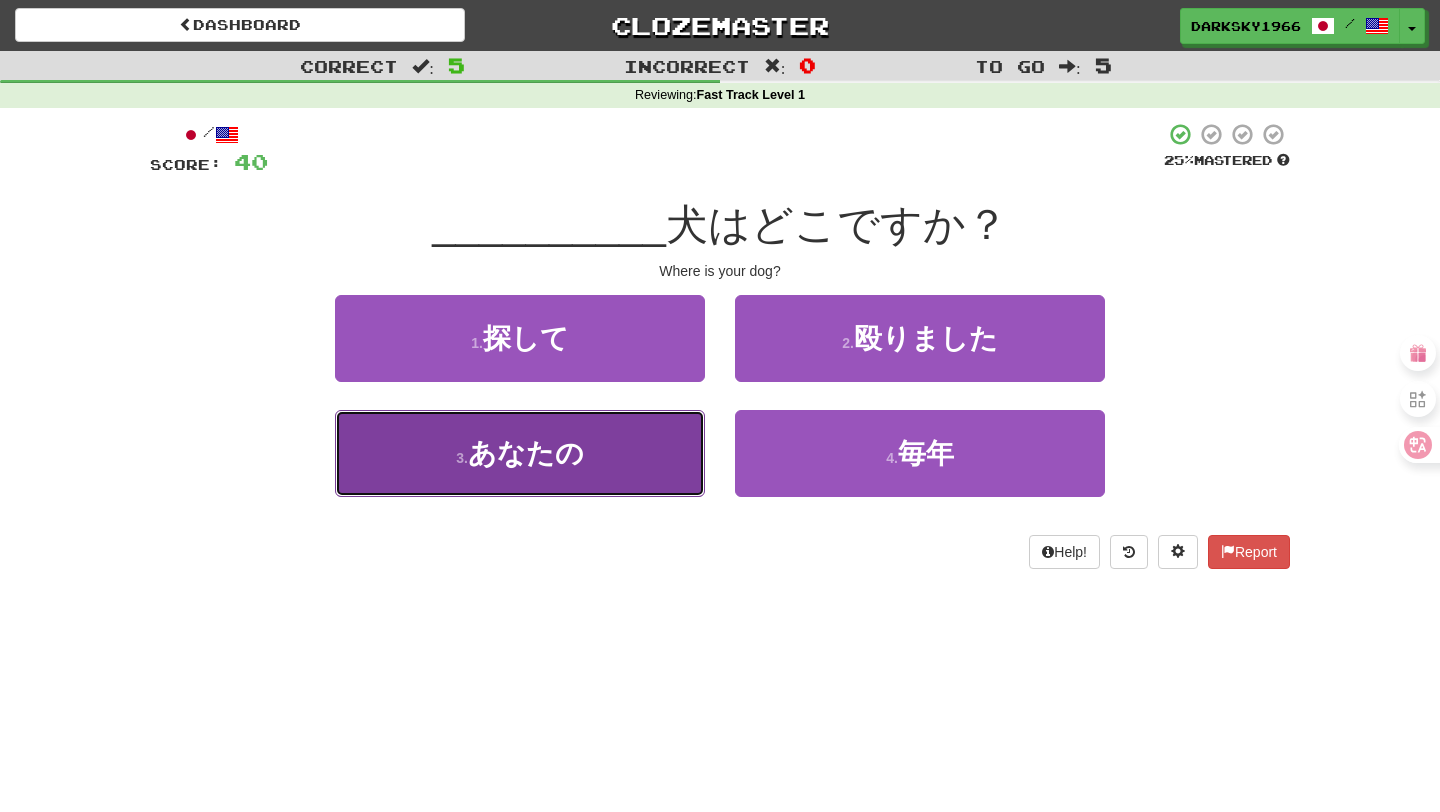click on "3 .  あなたの" at bounding box center (520, 453) 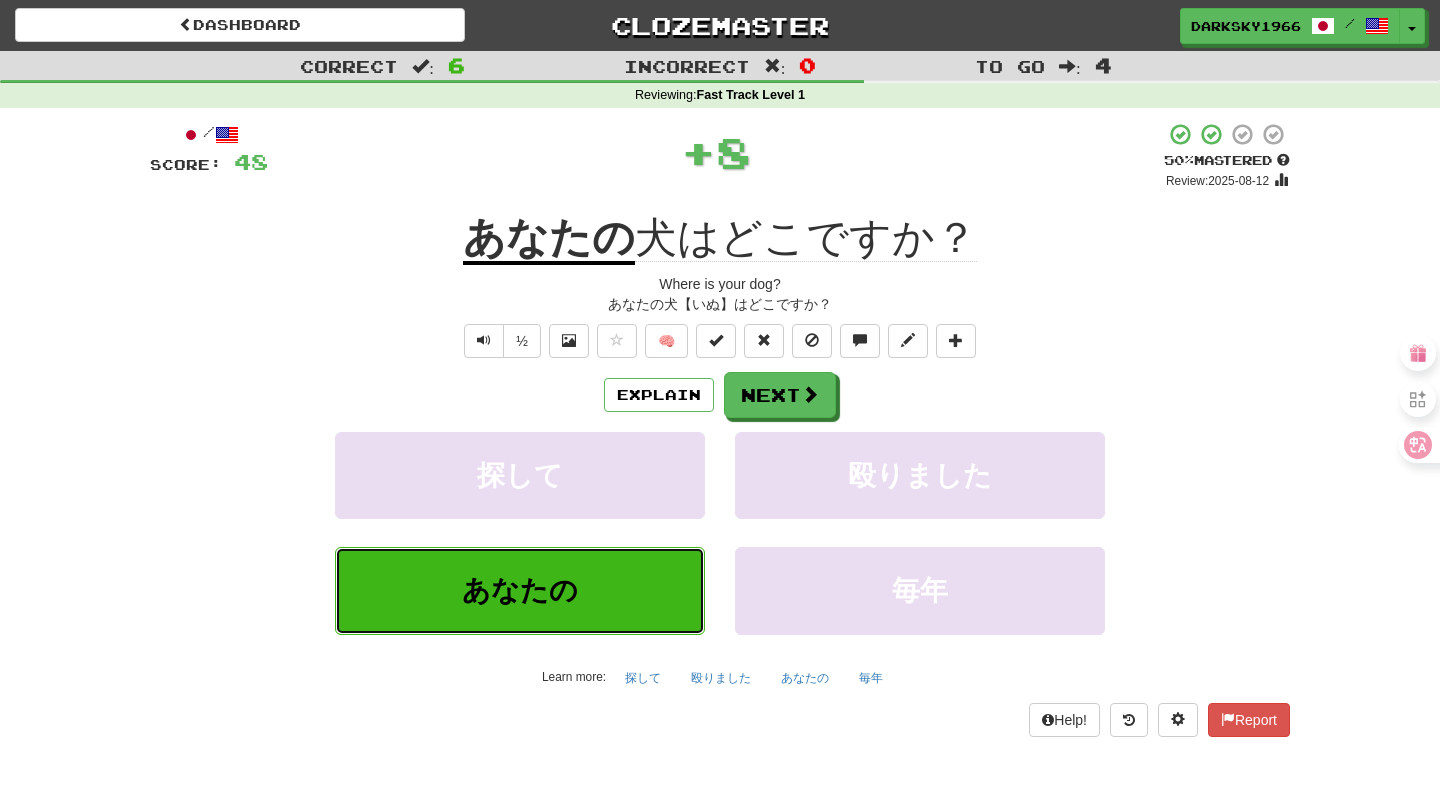type 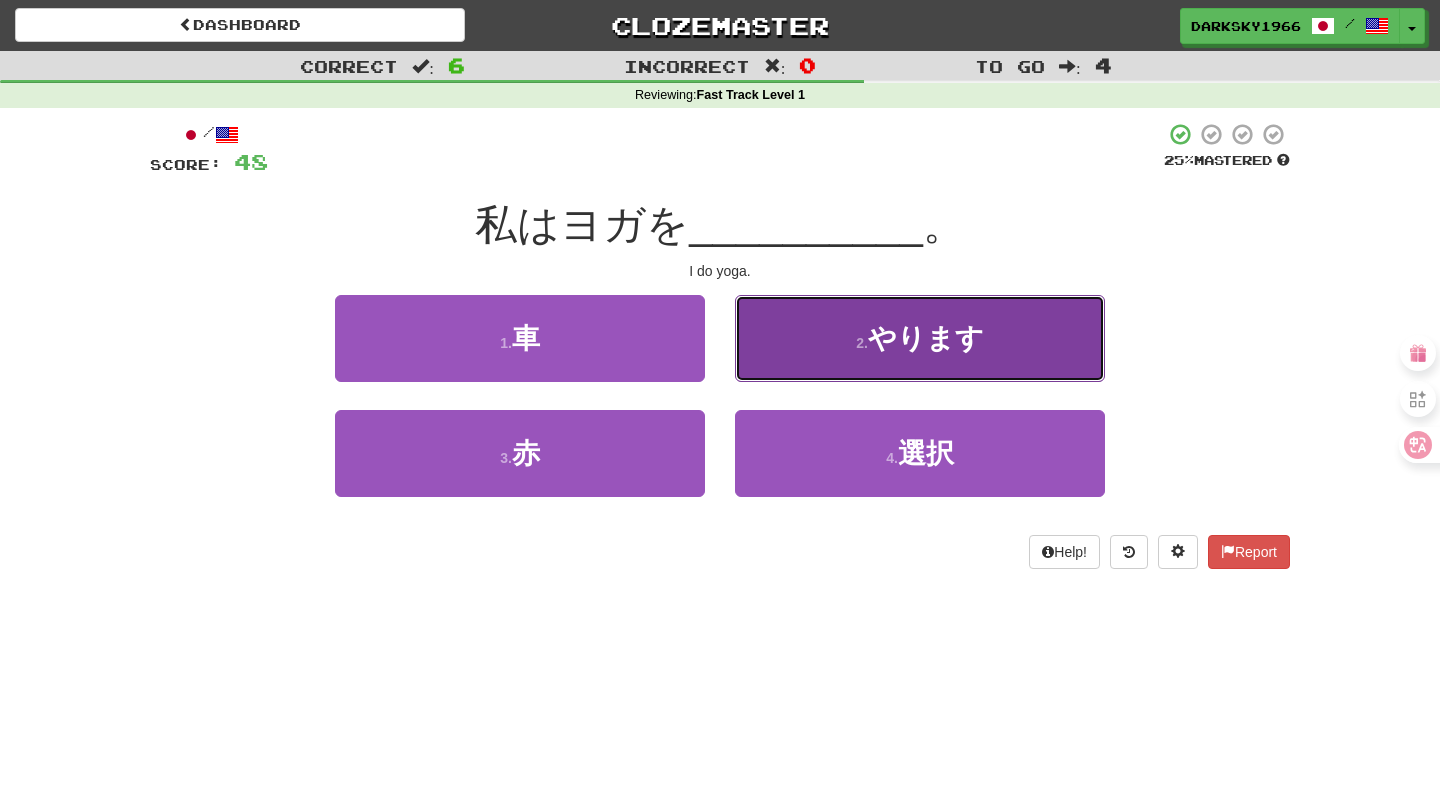 click on "やります" at bounding box center [926, 338] 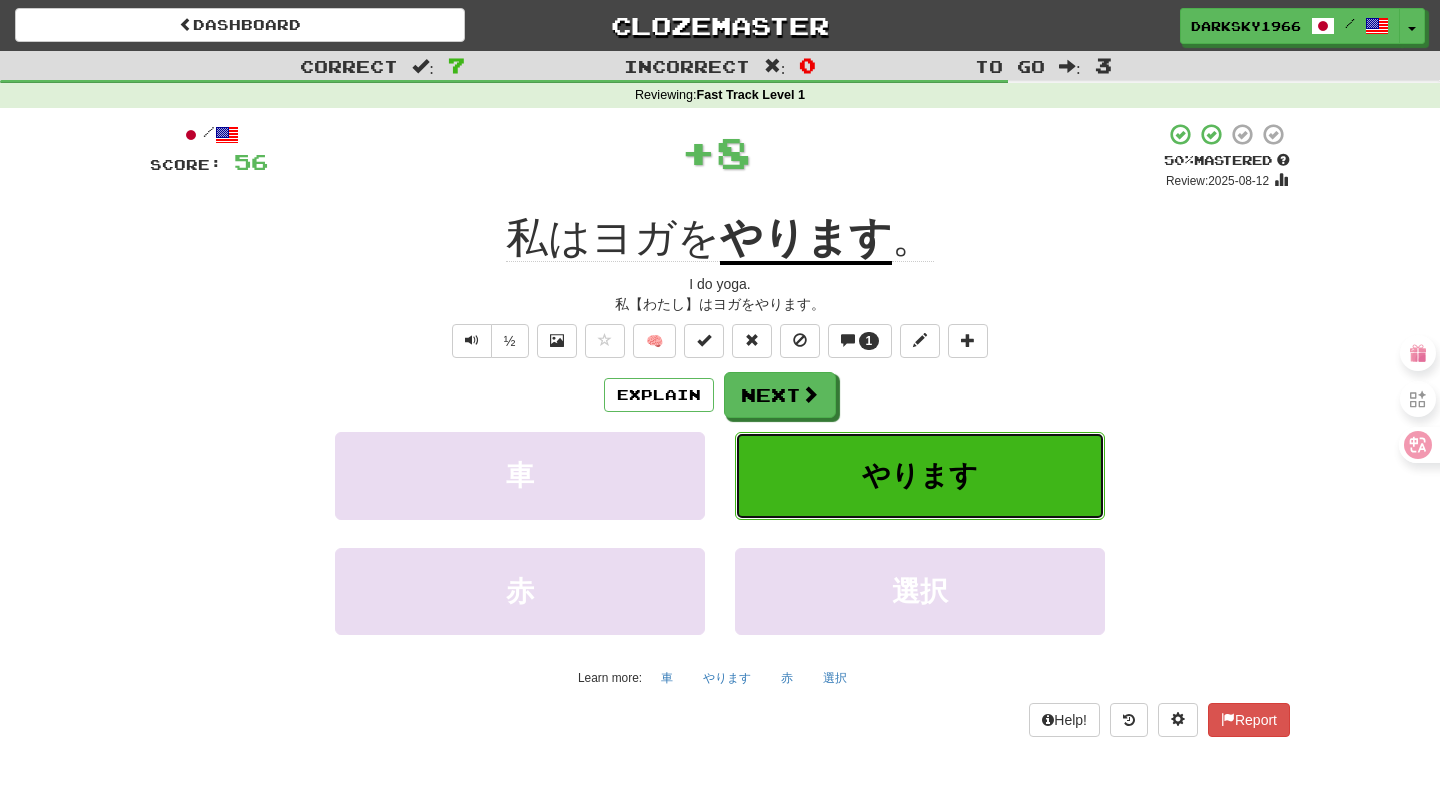type 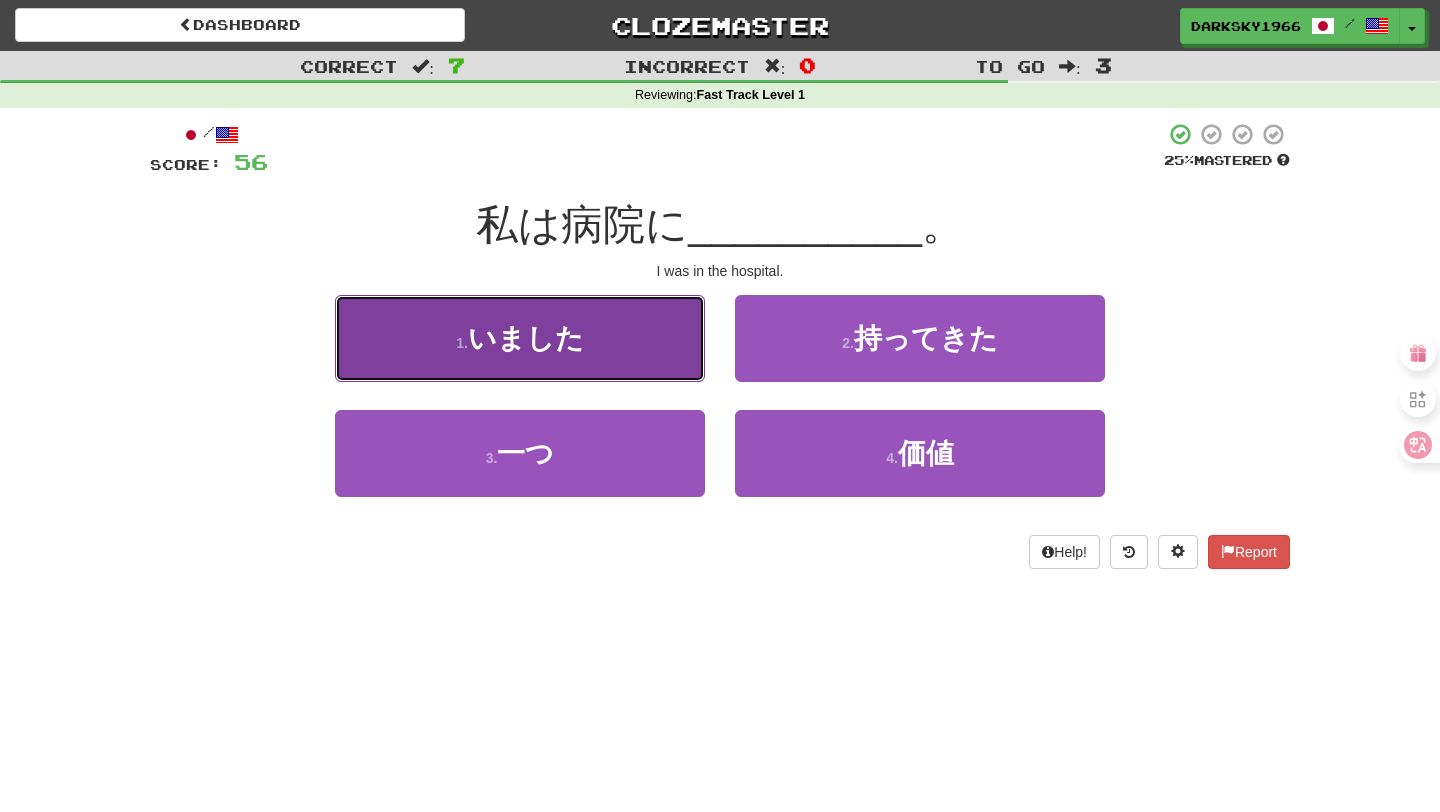 click on "1 .  いました" at bounding box center [520, 338] 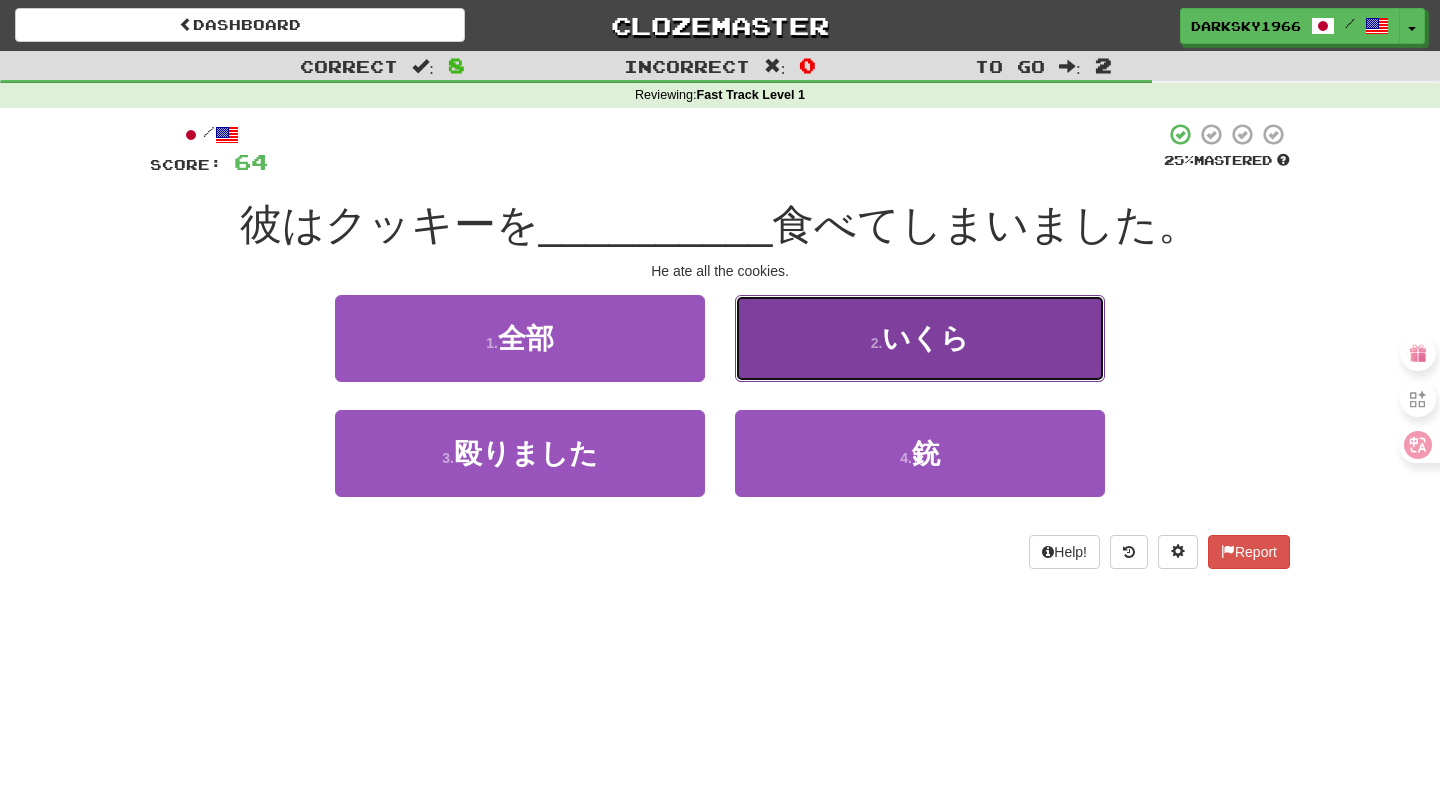 click on "2 .  いくら" at bounding box center (920, 338) 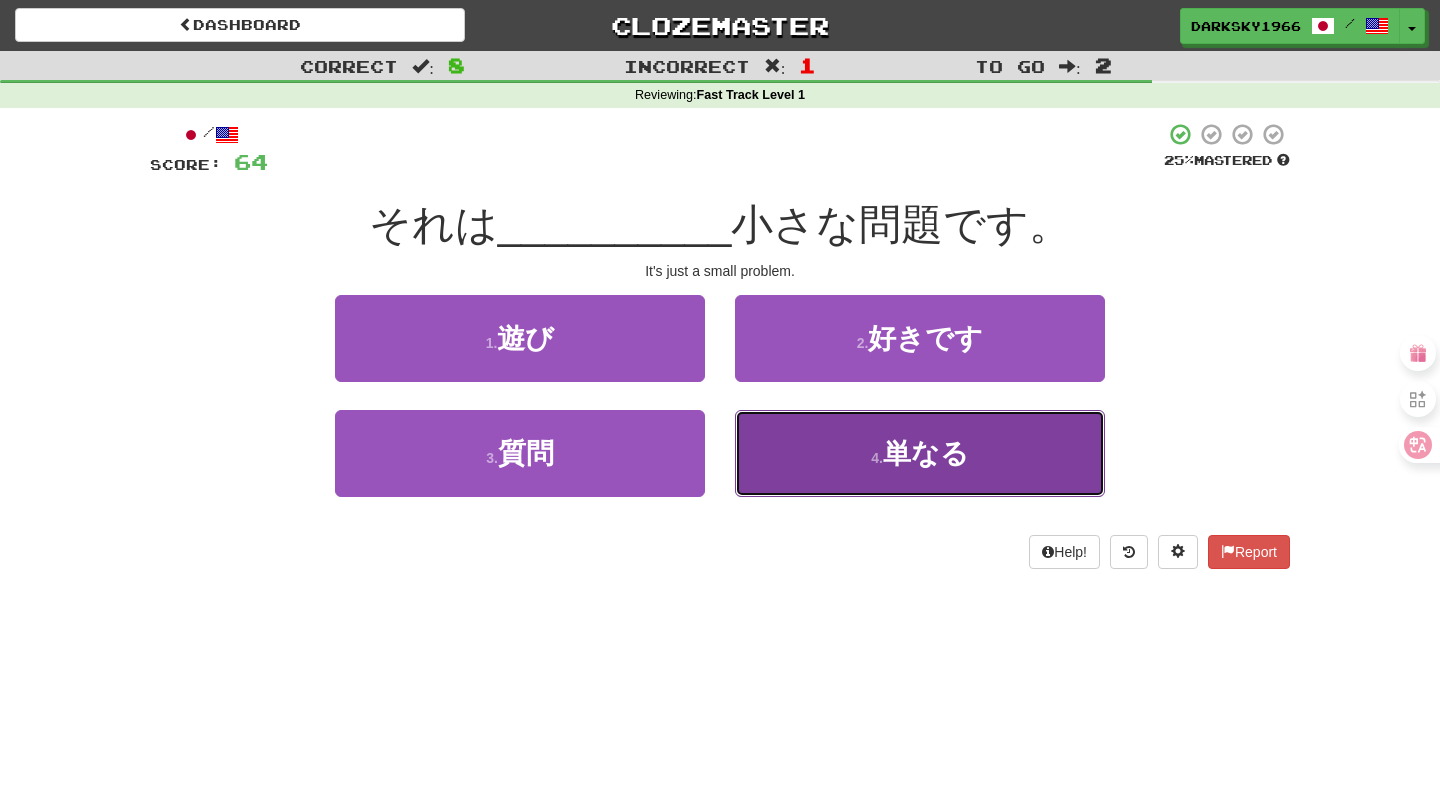 click on "4 .  単なる" at bounding box center (920, 453) 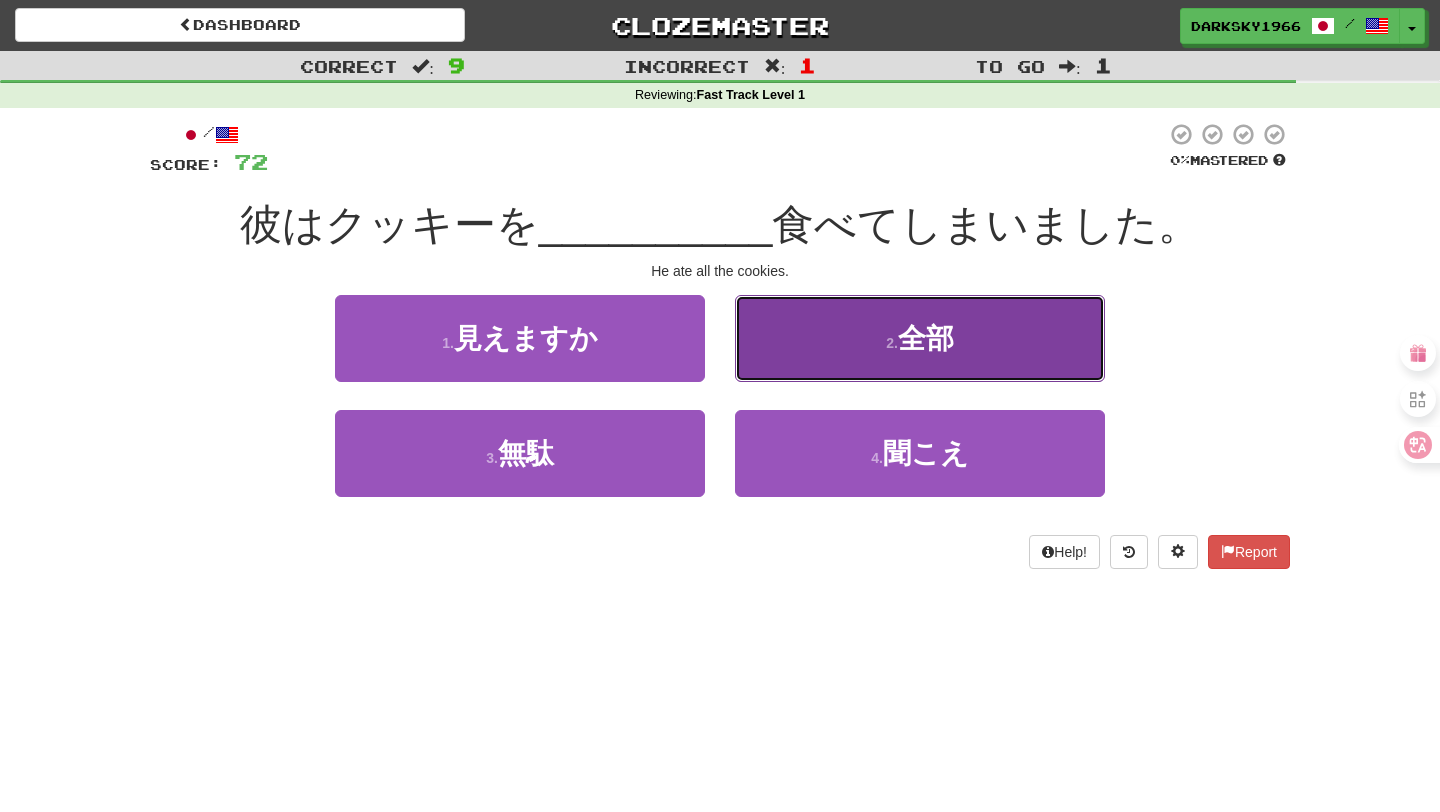 click on "2 .  全部" at bounding box center [920, 338] 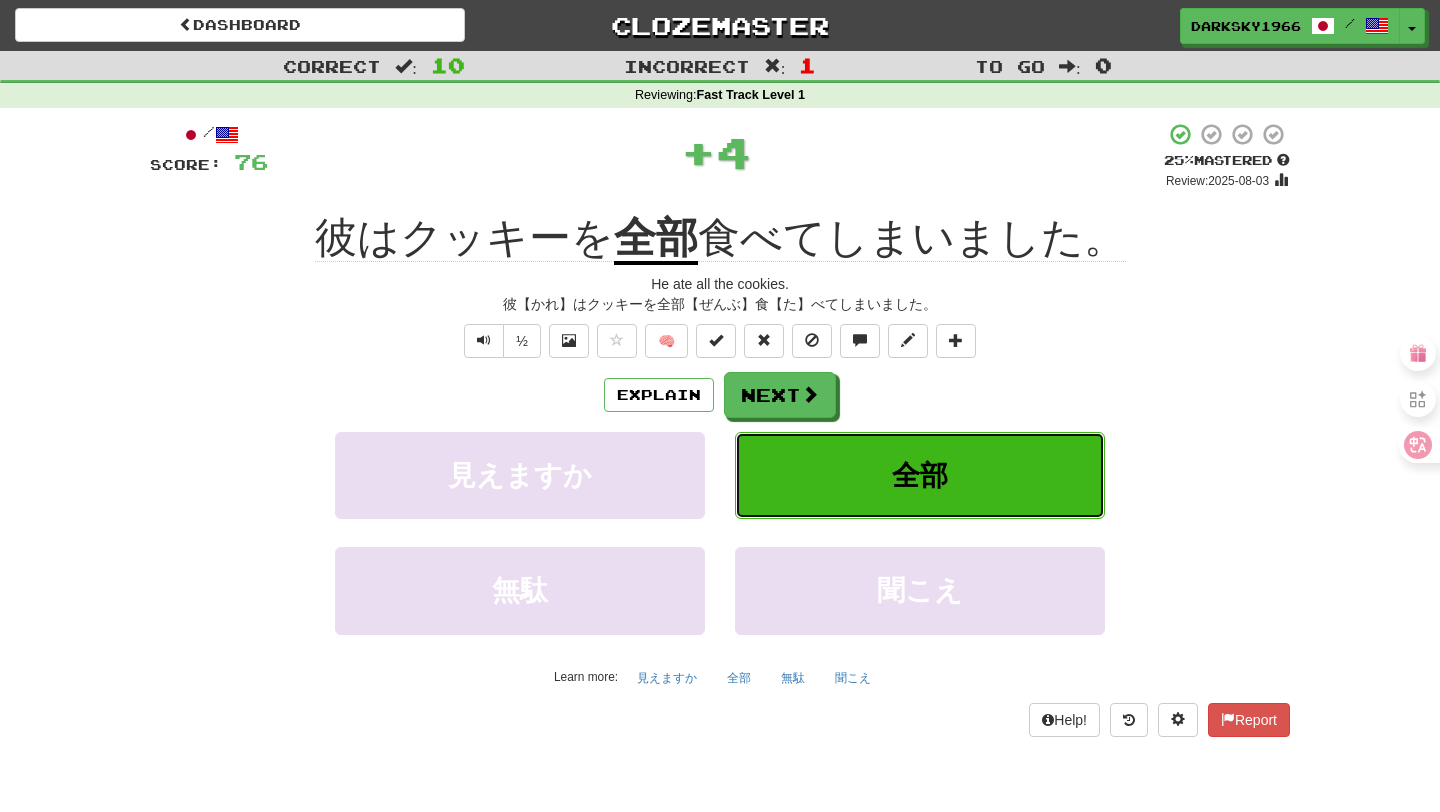 type 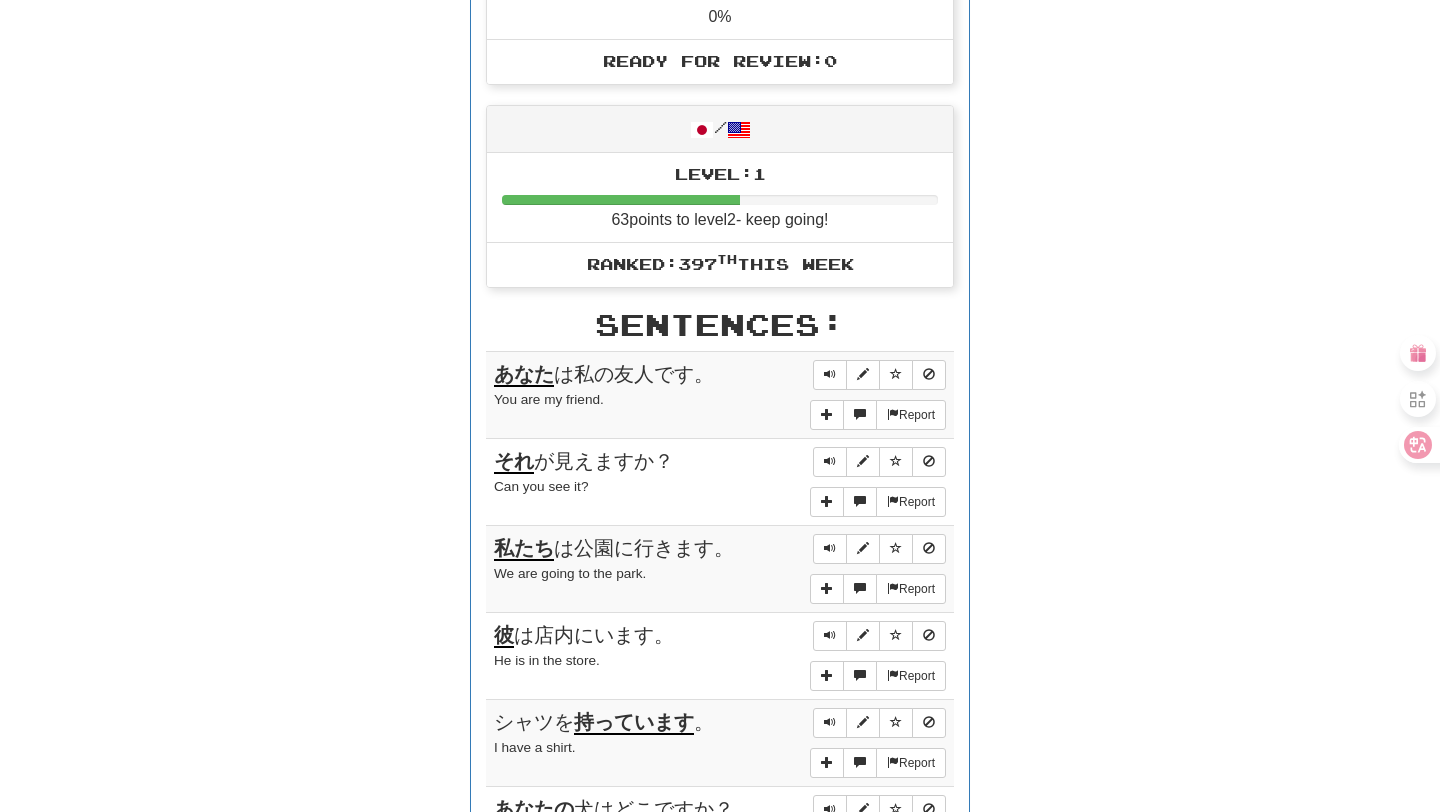 scroll, scrollTop: 0, scrollLeft: 0, axis: both 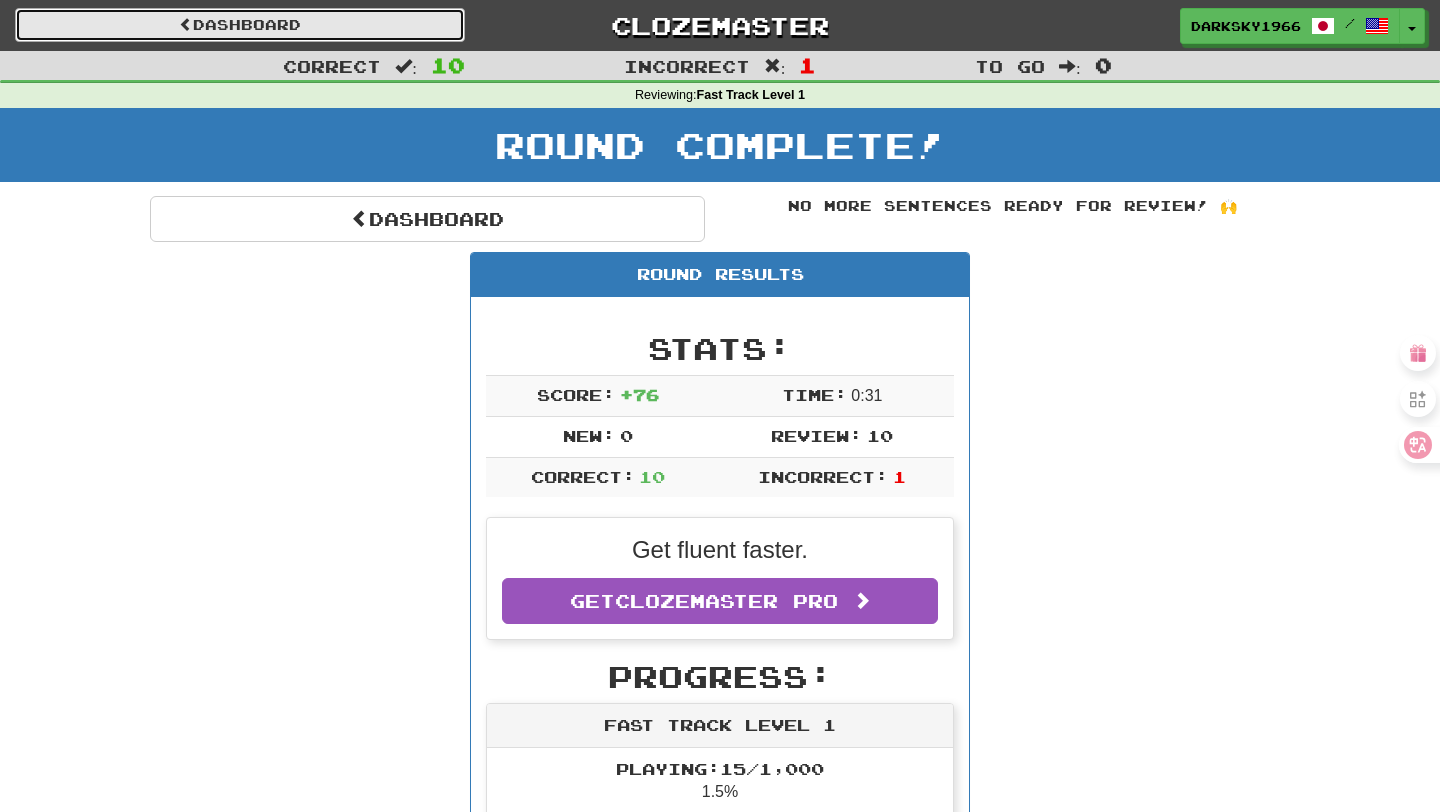 click on "Dashboard" at bounding box center [240, 25] 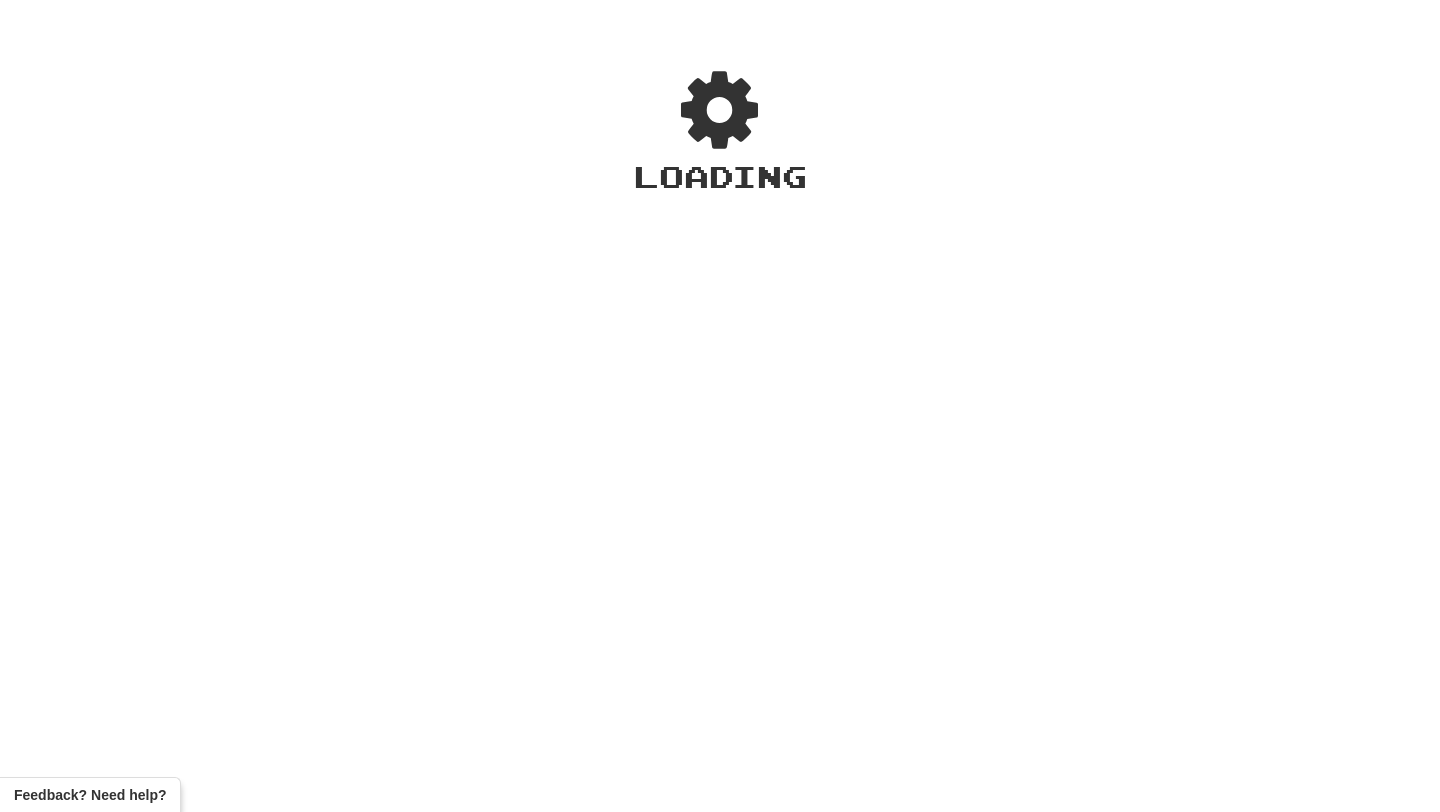 scroll, scrollTop: 0, scrollLeft: 0, axis: both 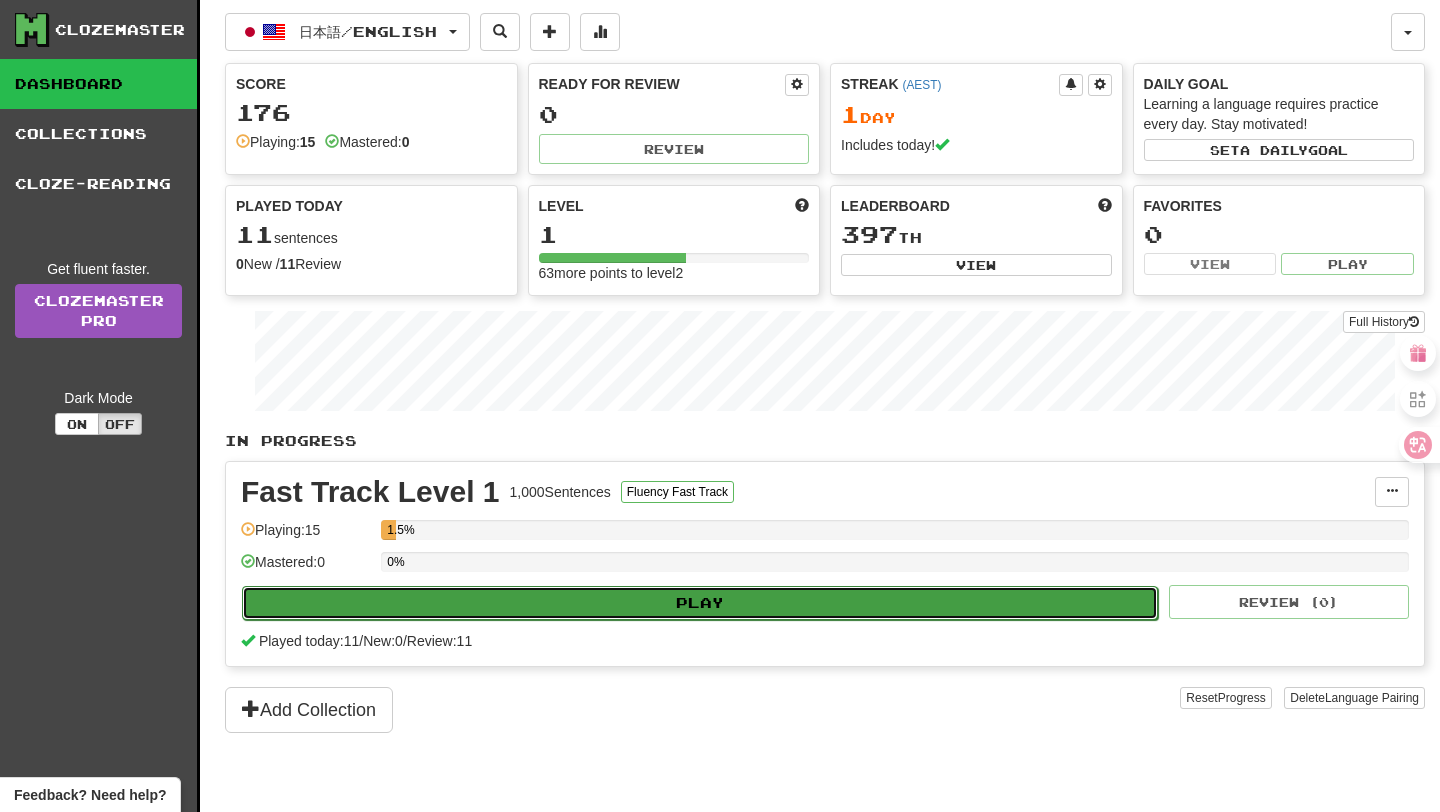 click on "Play" at bounding box center (700, 603) 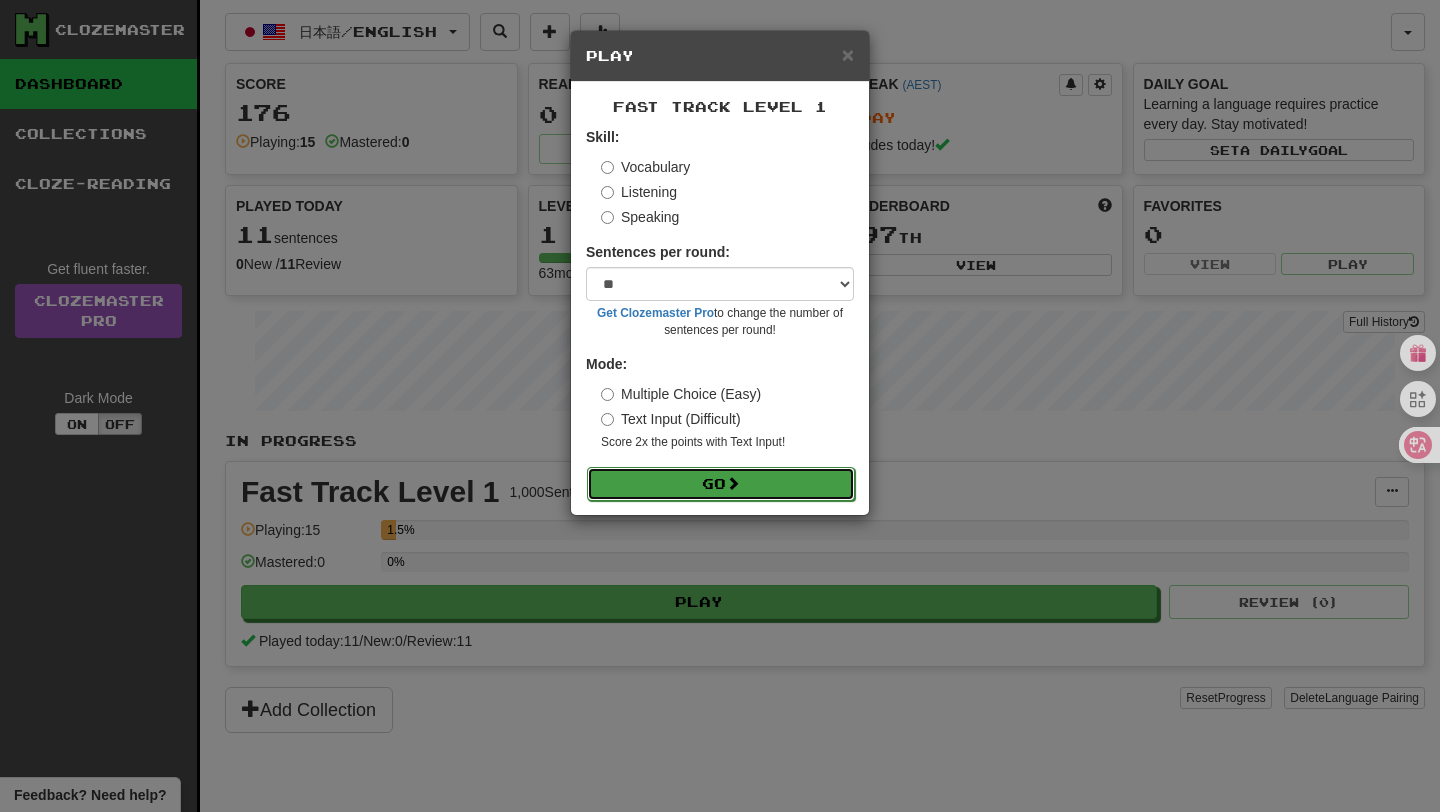 click on "Go" at bounding box center (721, 484) 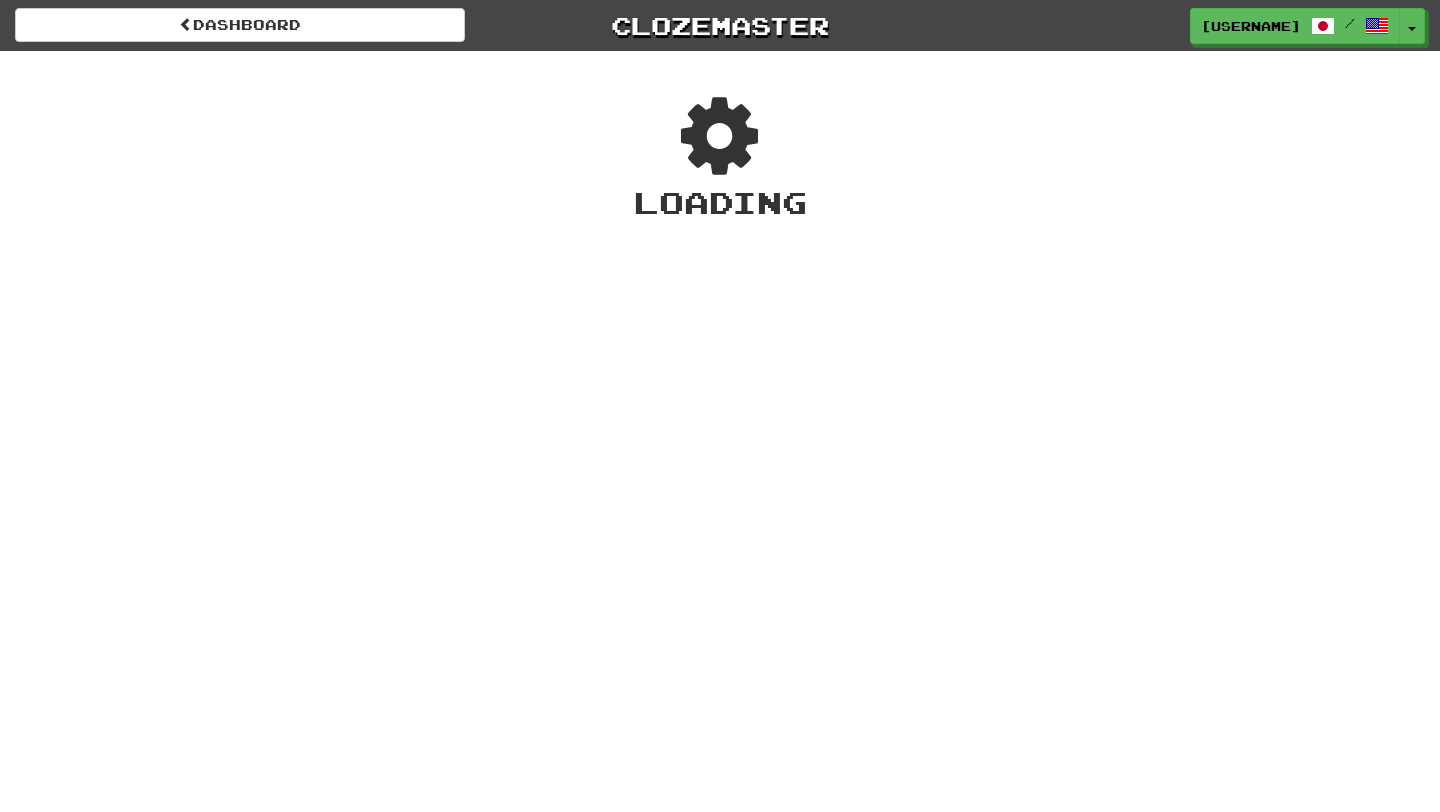 scroll, scrollTop: 0, scrollLeft: 0, axis: both 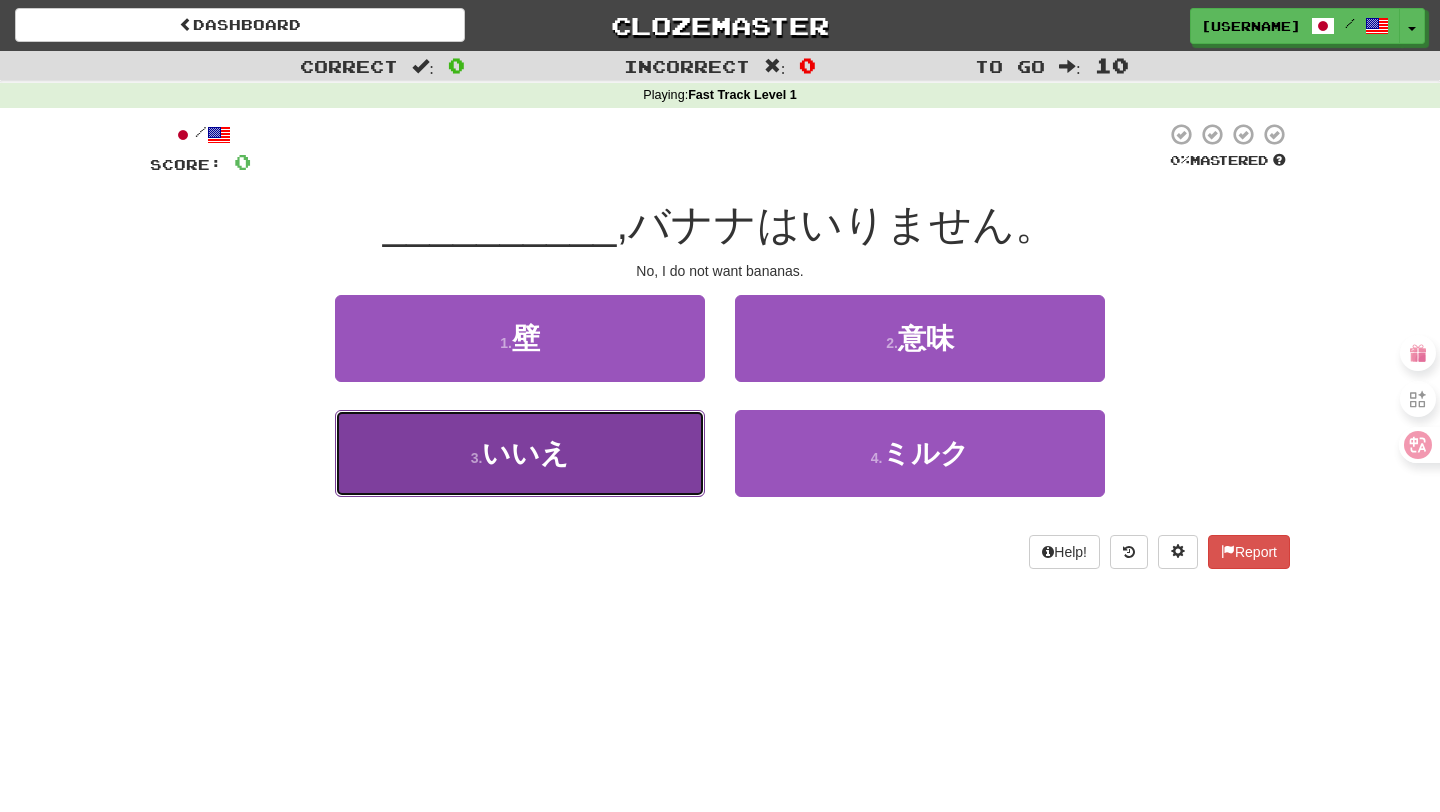 click on "3 .  いいえ" at bounding box center [520, 453] 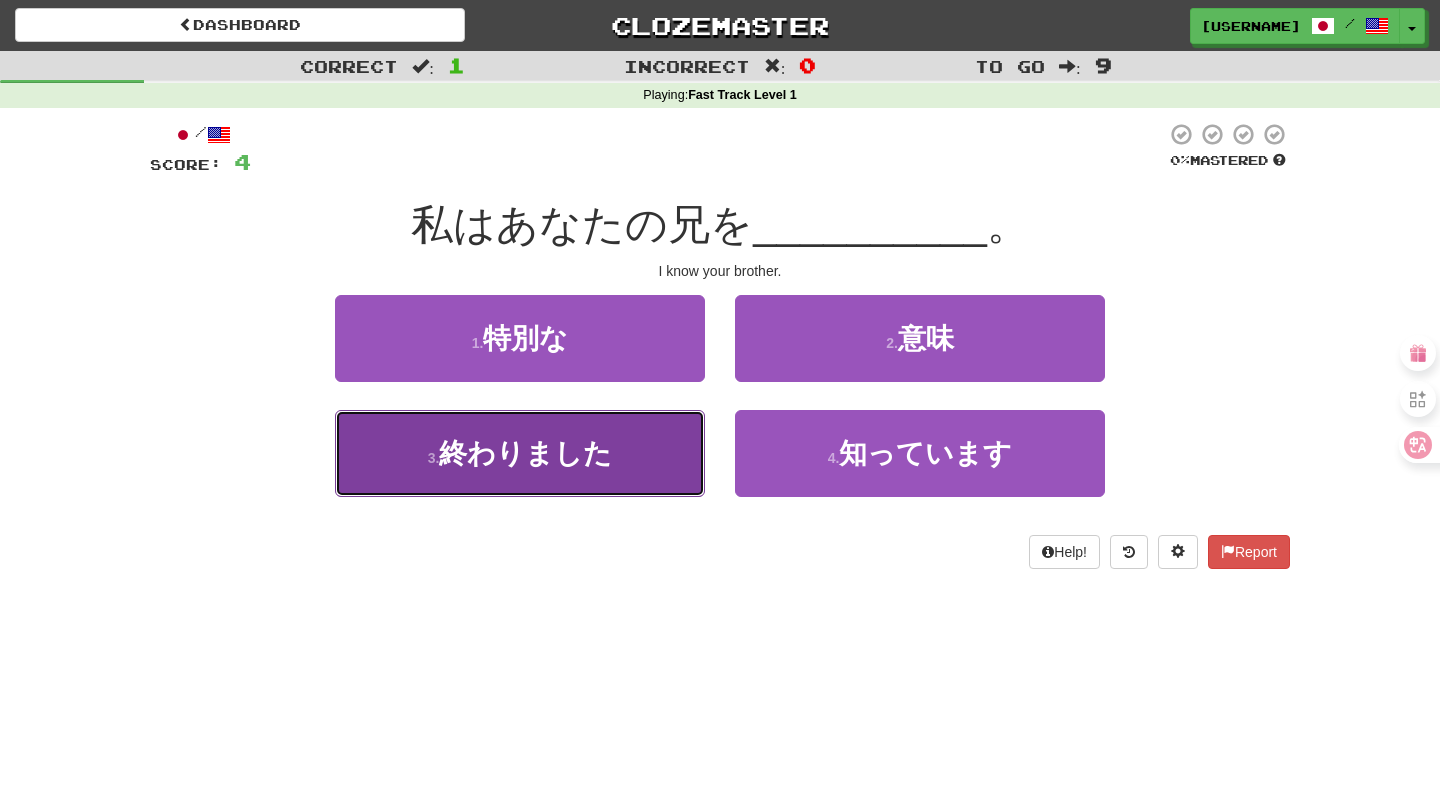 click on "3 .  終わりました" at bounding box center (520, 453) 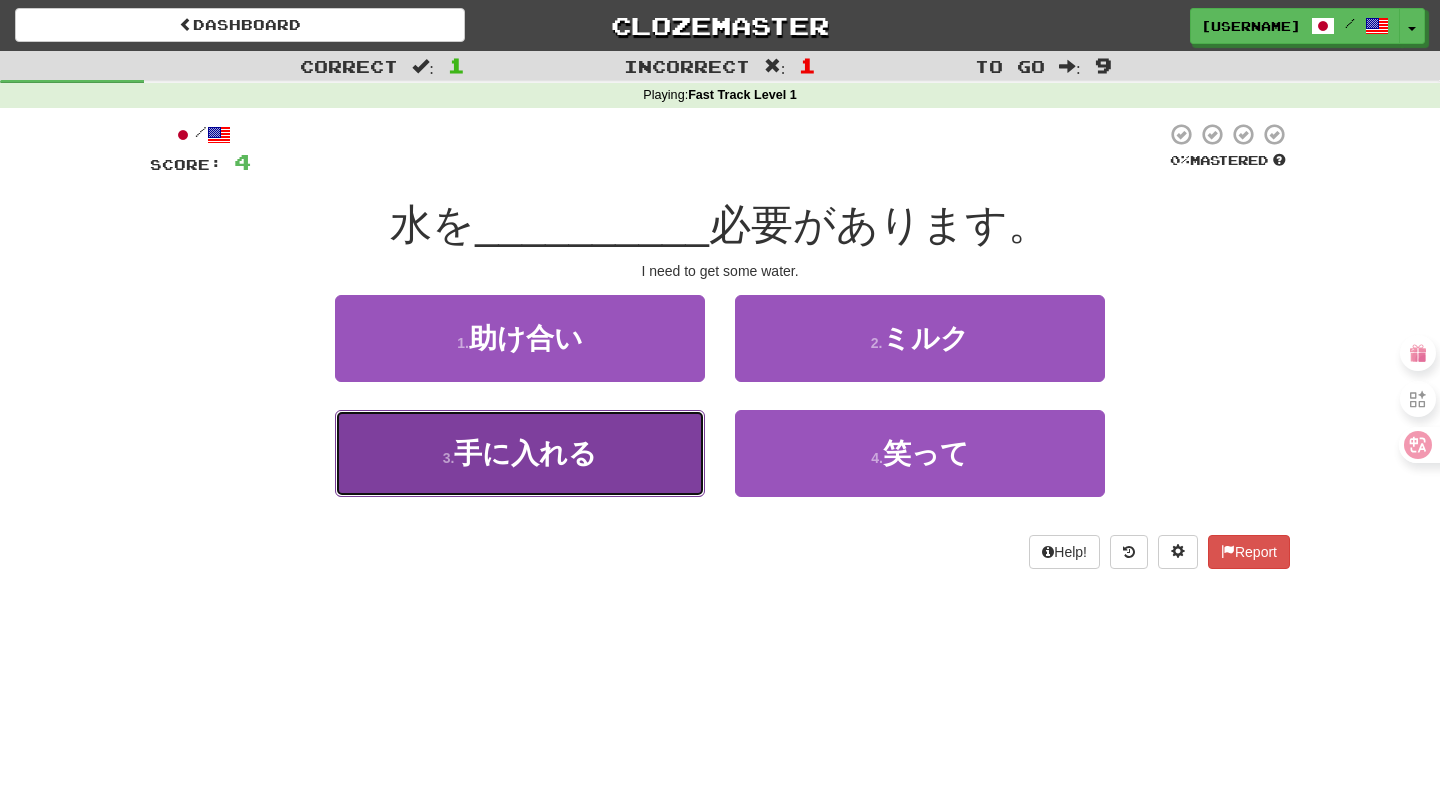 click on "手に入れる" at bounding box center [525, 453] 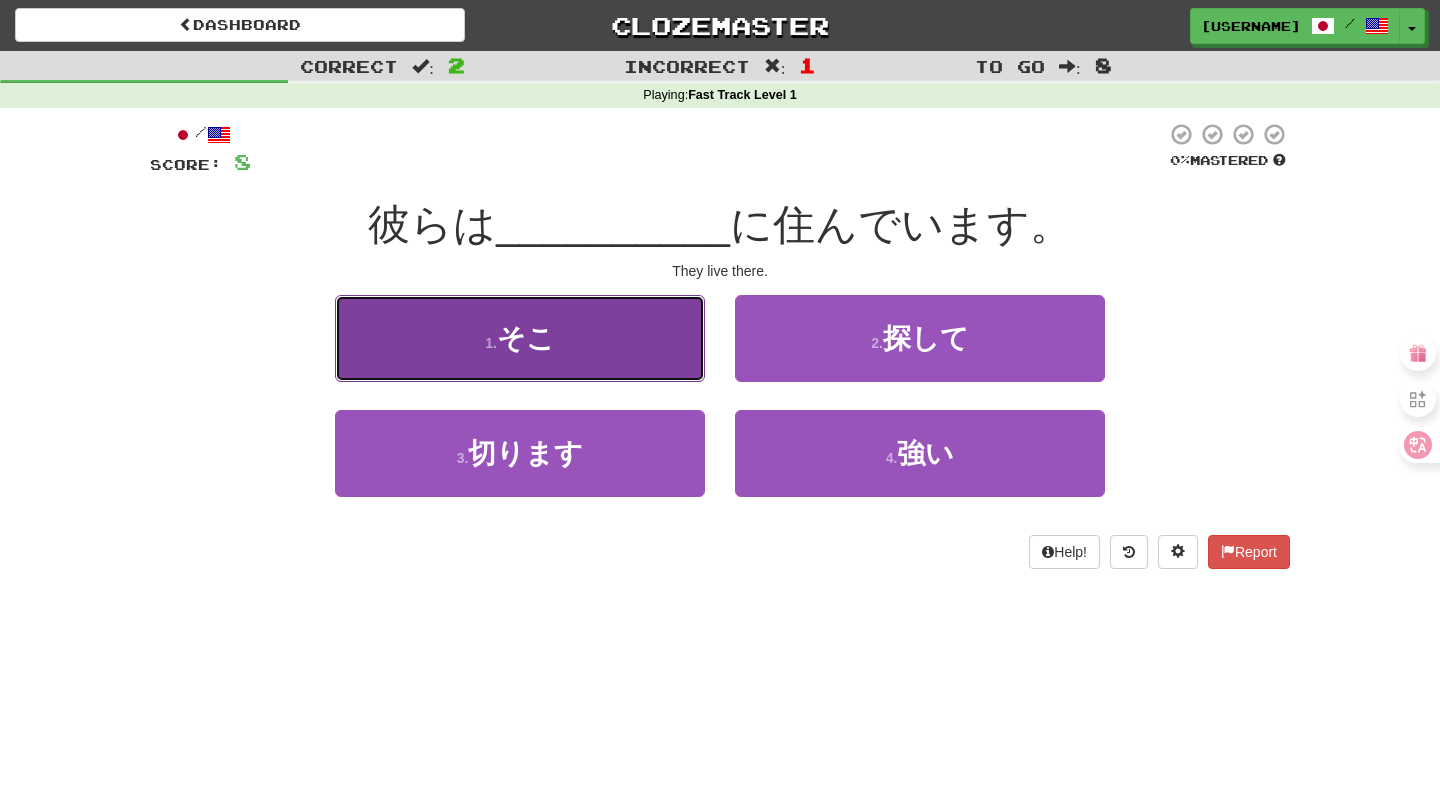 click on "1 .  そこ" at bounding box center (520, 338) 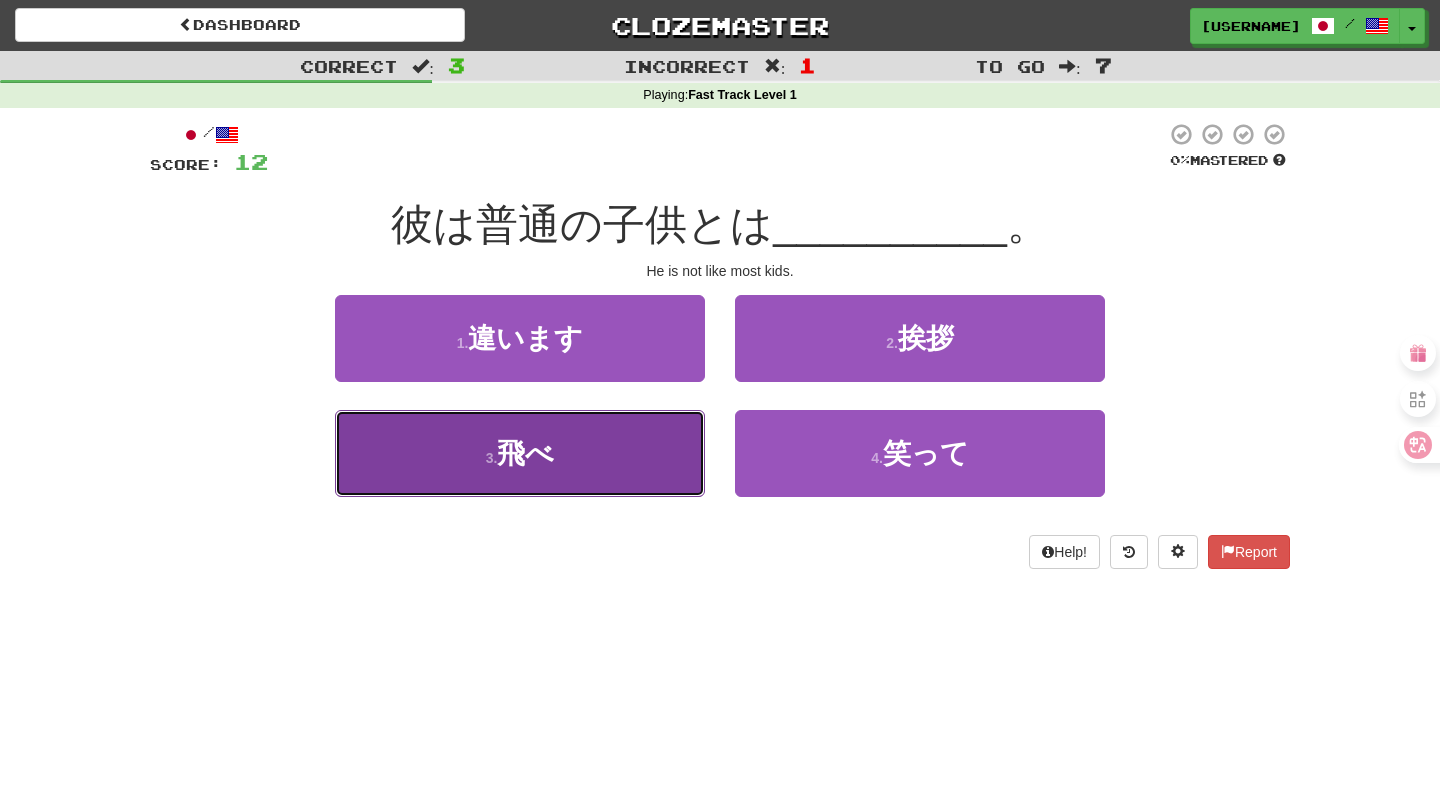 click on "3 .  飛べ" at bounding box center [520, 453] 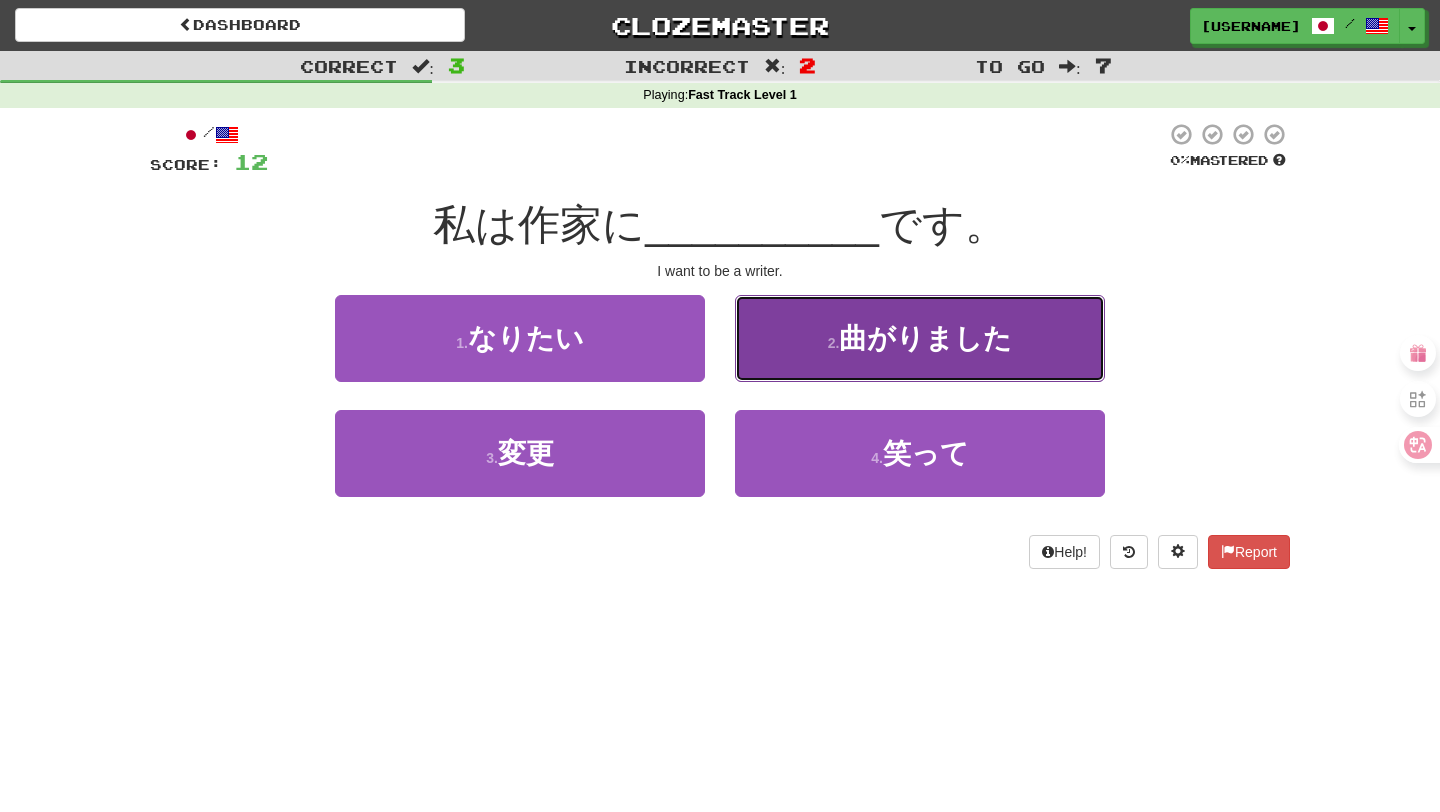 click on "2 .  曲がりました" at bounding box center (920, 338) 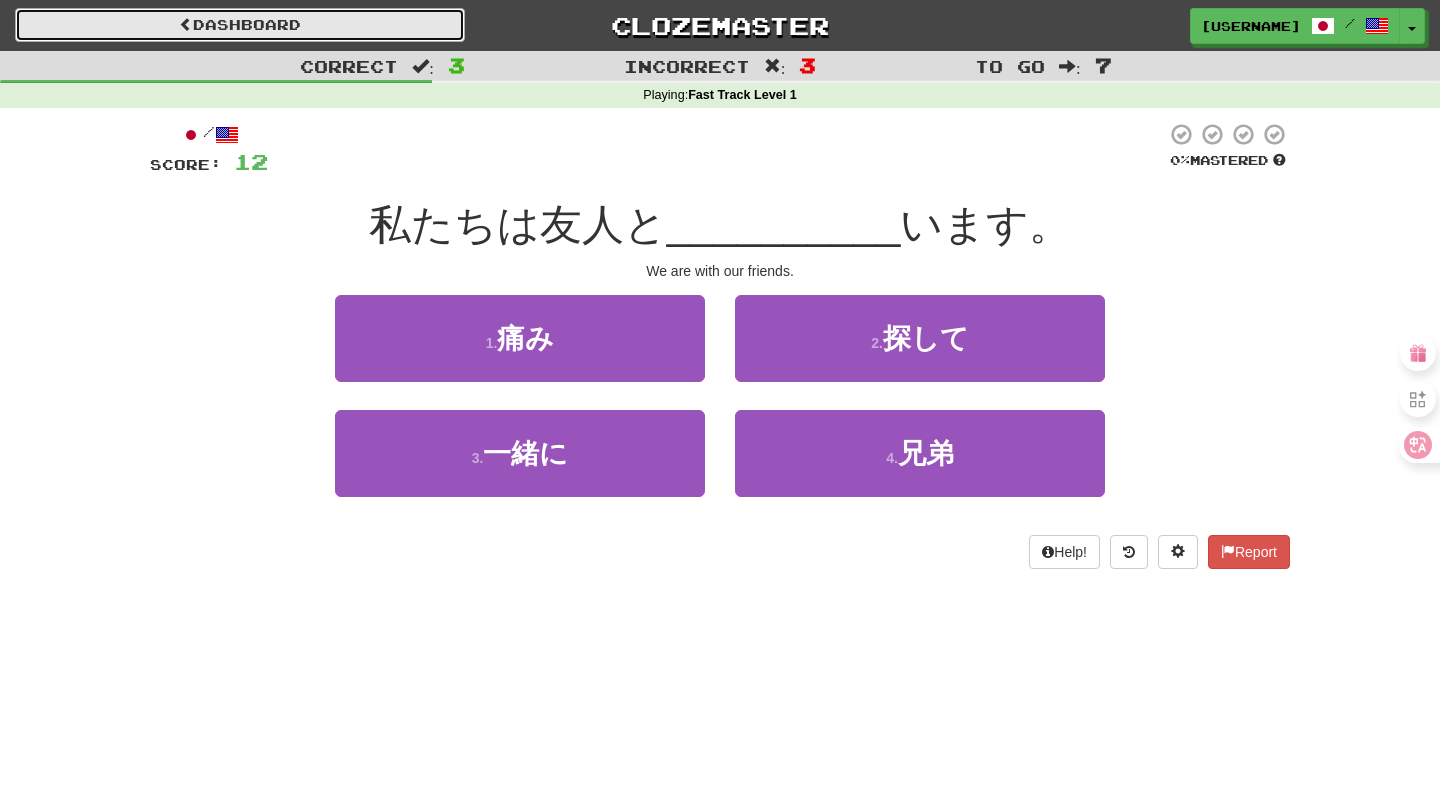 click on "Dashboard" at bounding box center (240, 25) 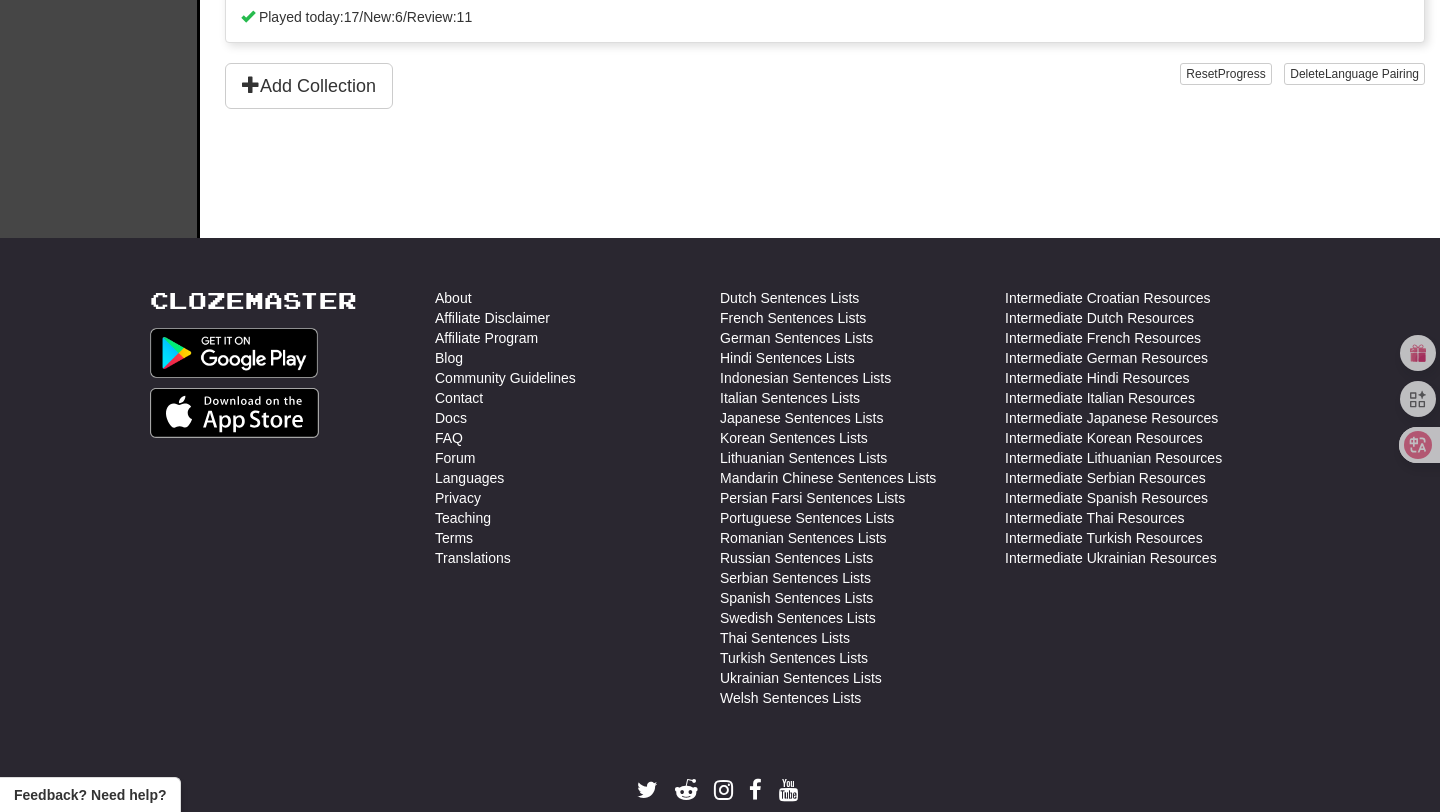scroll, scrollTop: 623, scrollLeft: 0, axis: vertical 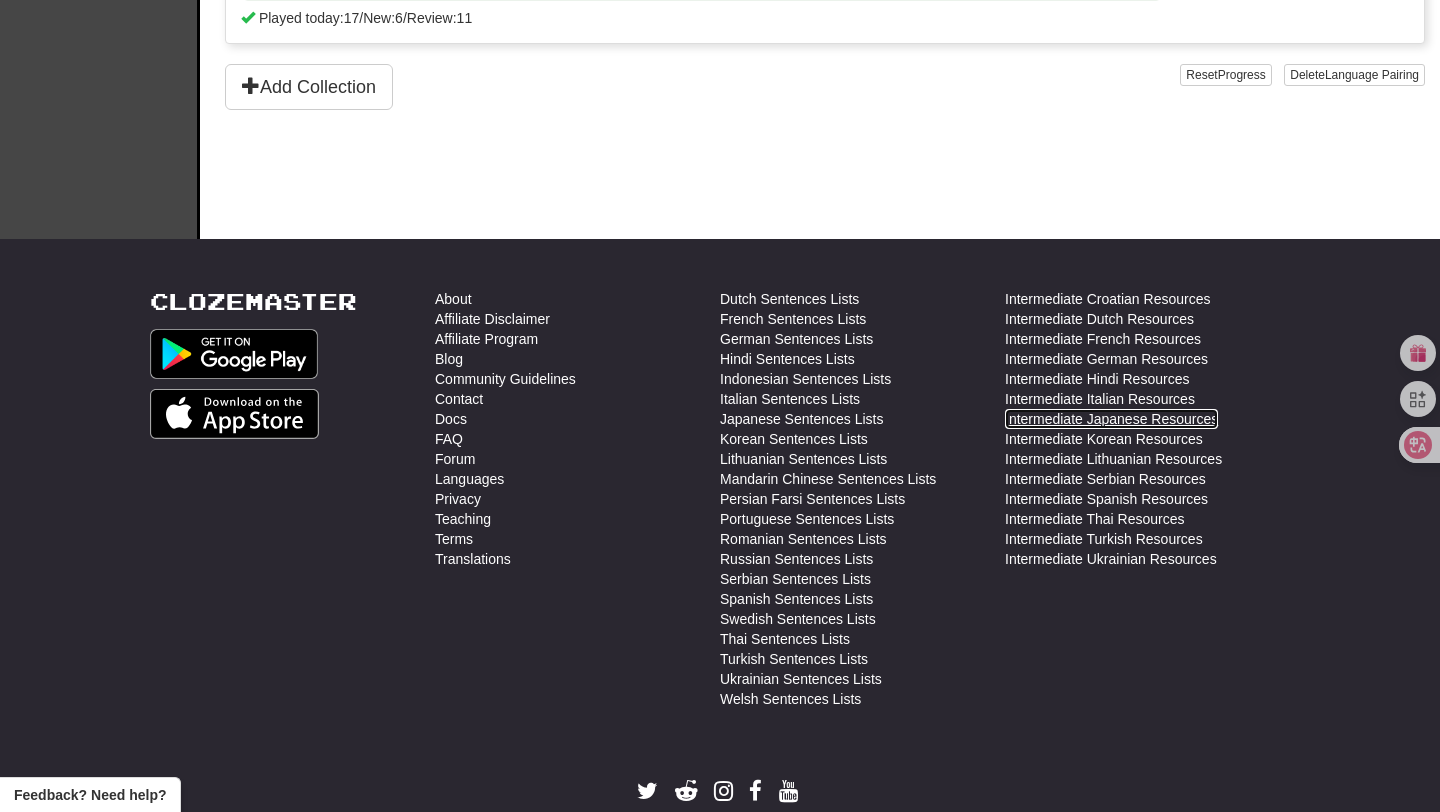click on "Intermediate Japanese Resources" at bounding box center (1111, 419) 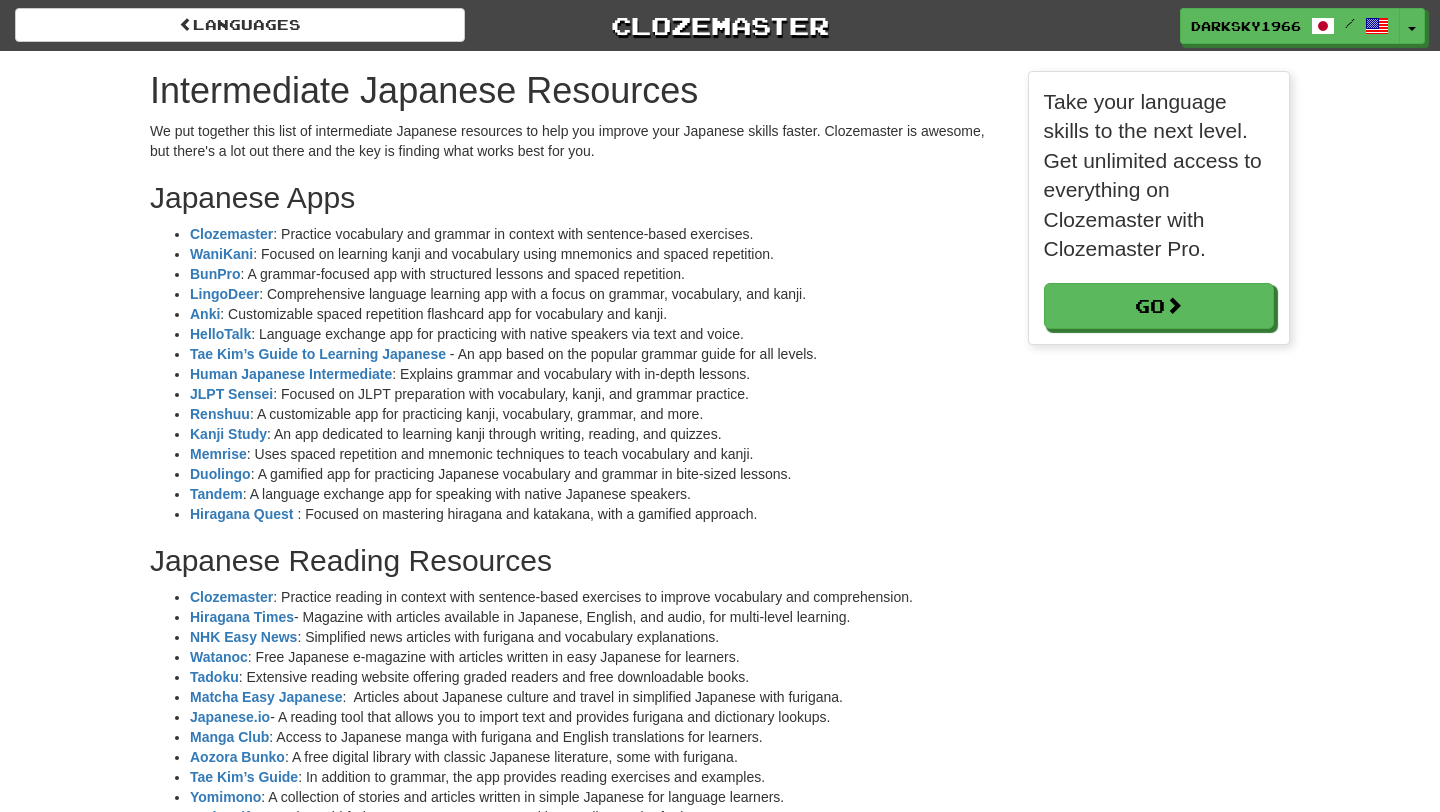 scroll, scrollTop: 0, scrollLeft: 0, axis: both 